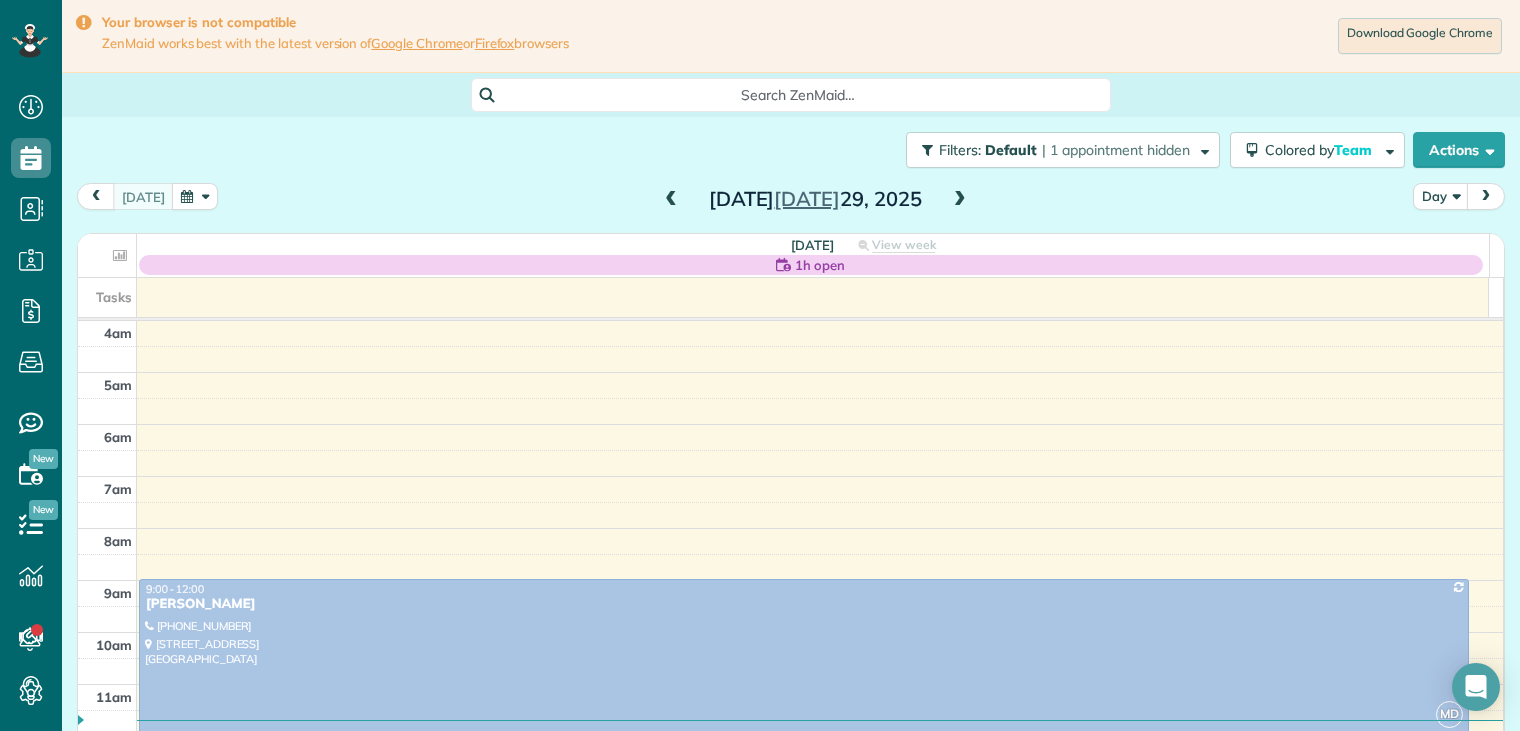 scroll, scrollTop: 0, scrollLeft: 0, axis: both 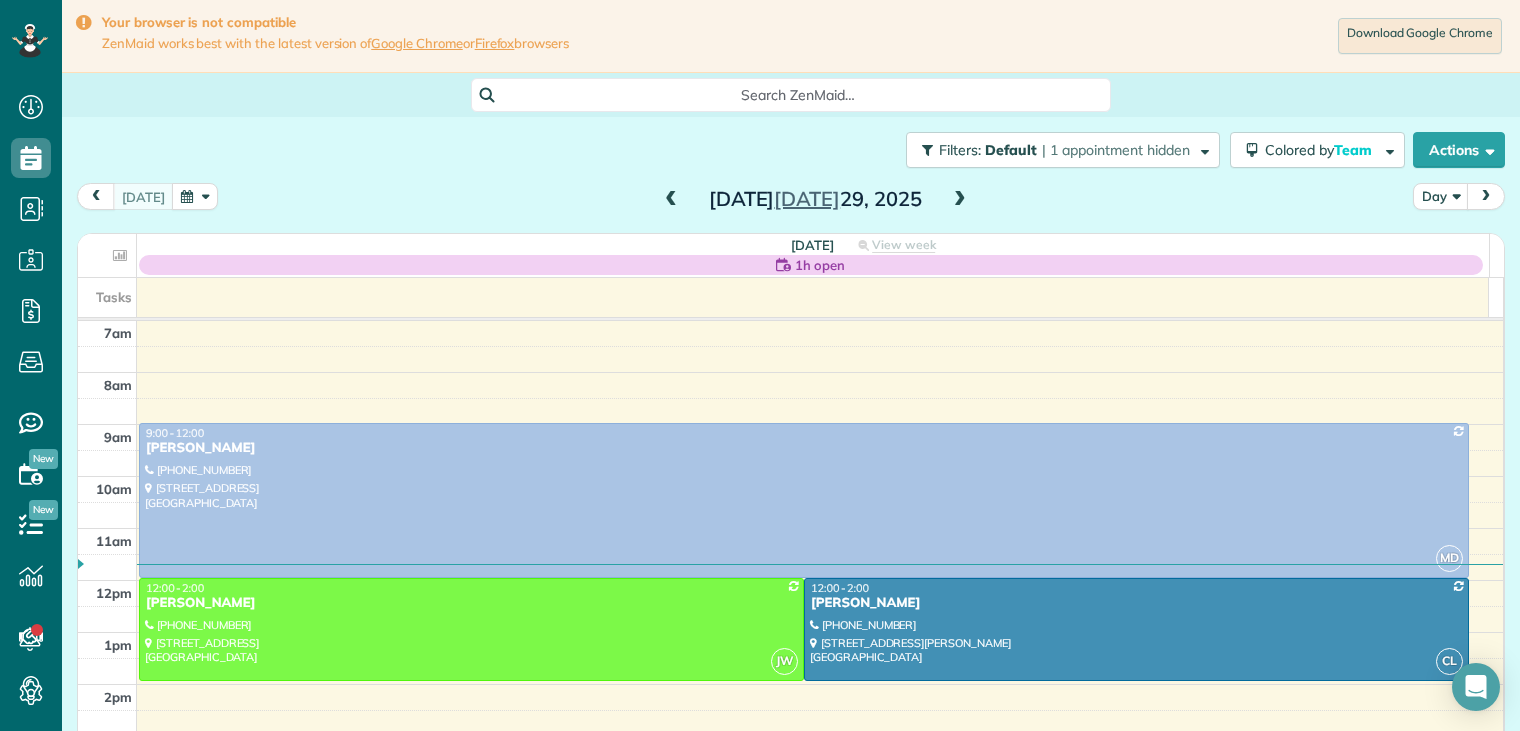 click at bounding box center [960, 200] 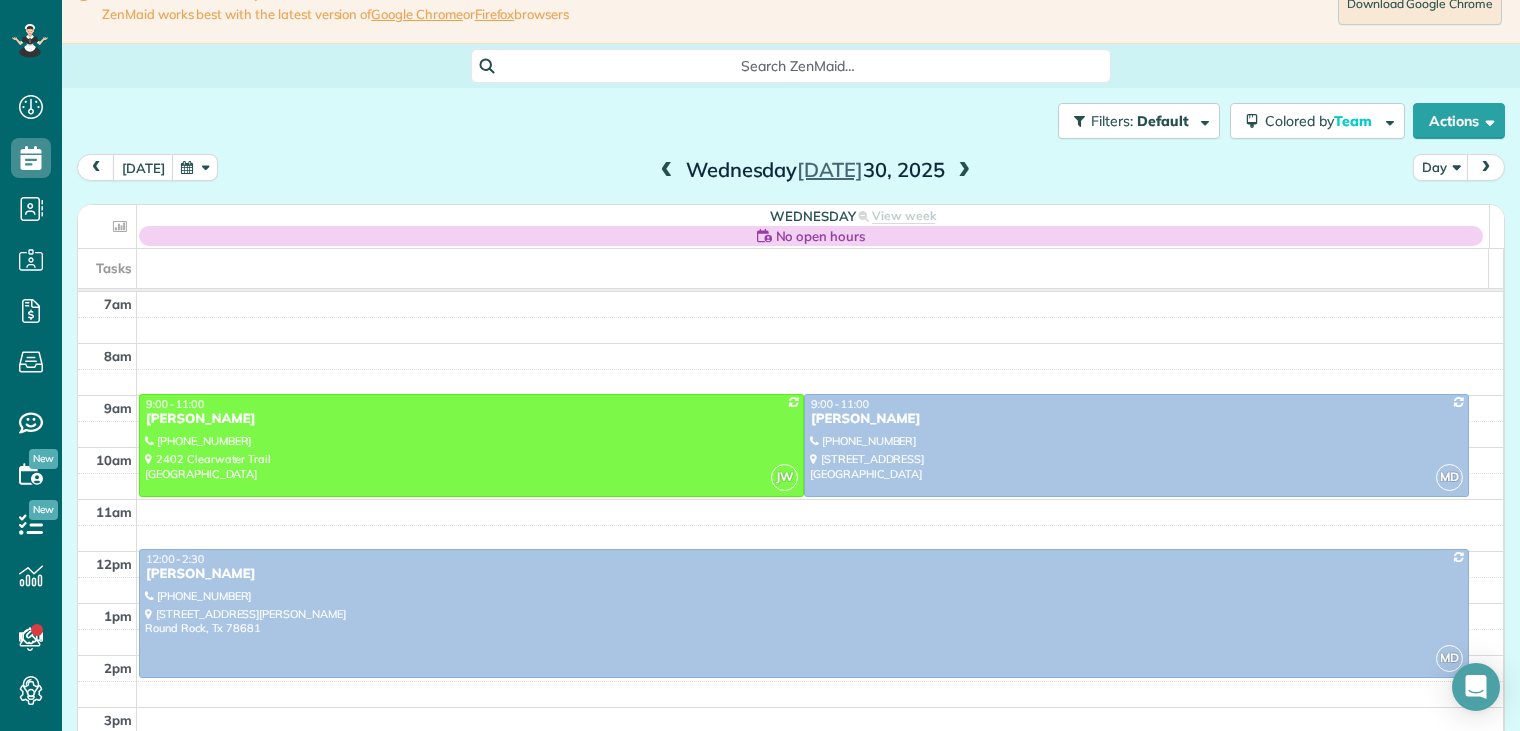 scroll, scrollTop: 0, scrollLeft: 0, axis: both 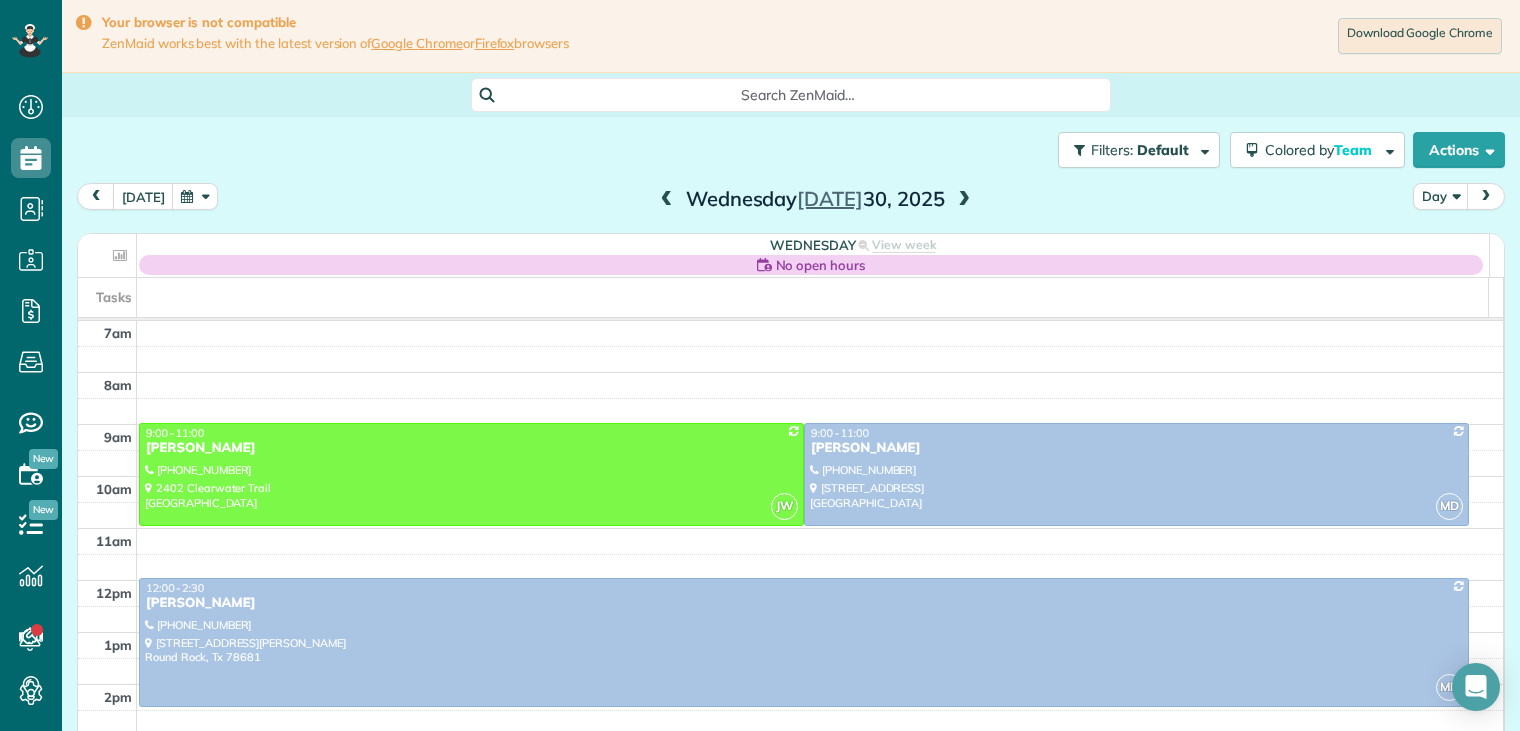 click on "Filters:   Default
|  1 appointment hidden
Colored by  Team
Color by Cleaner
Color by Team
Color by Status
Color by Recurrence
Color by Paid/Unpaid
Filters  Default
Schedule Changes
Actions
Create Appointment
Create Task
Clock In/Out
Send Work Orders
Print Route Sheets
[DATE] Emails/Texts
View Metrics" at bounding box center (791, 150) 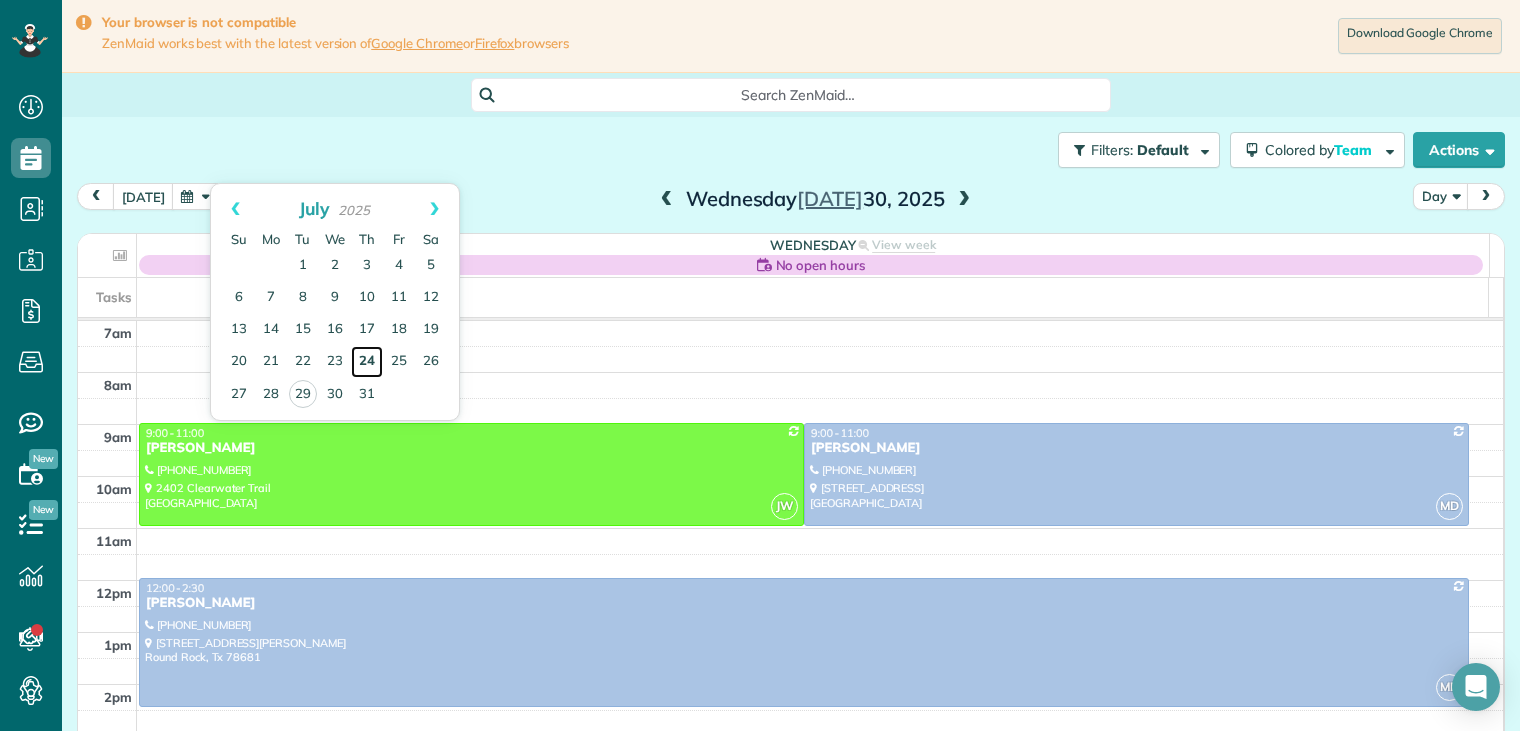 click on "24" at bounding box center (367, 362) 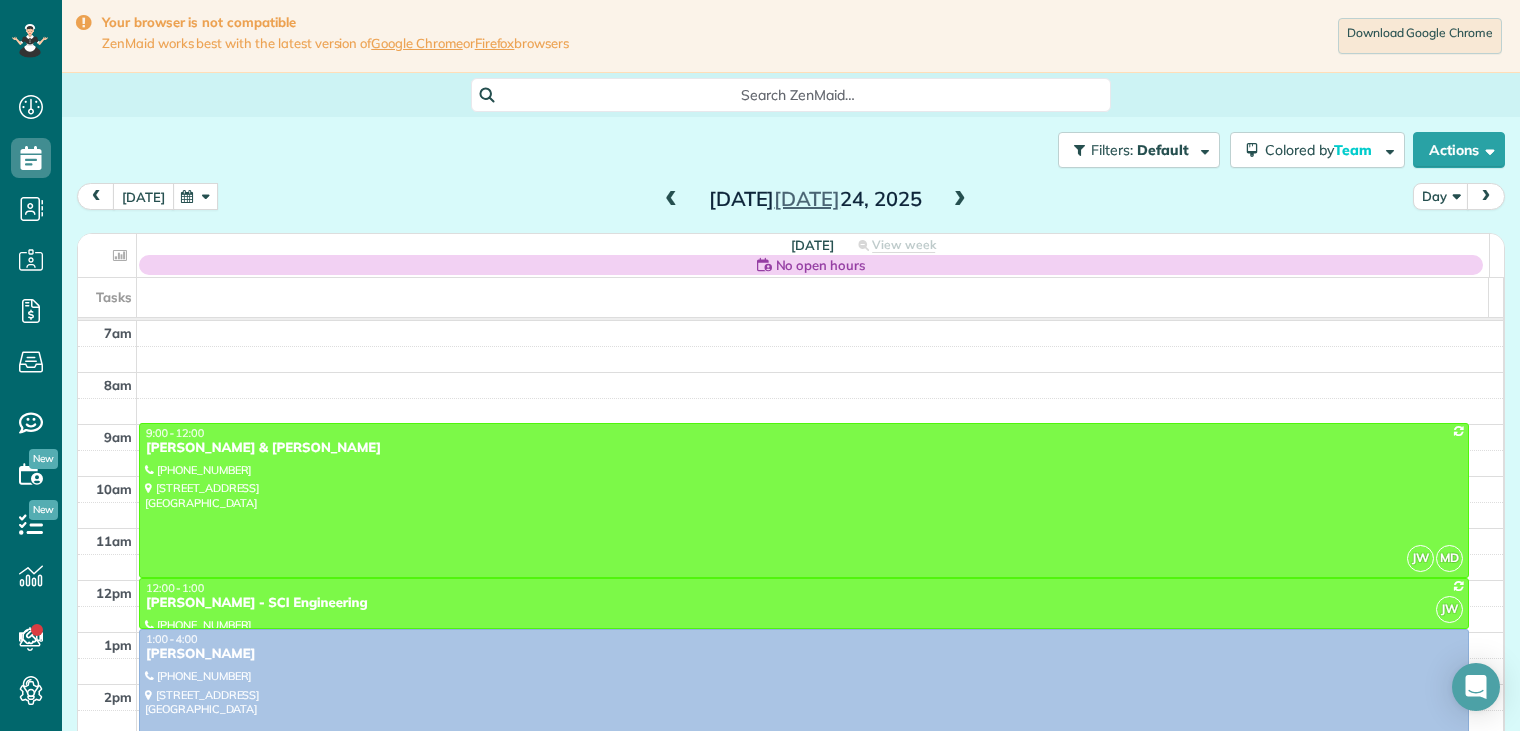 click on "[DATE]" at bounding box center [143, 196] 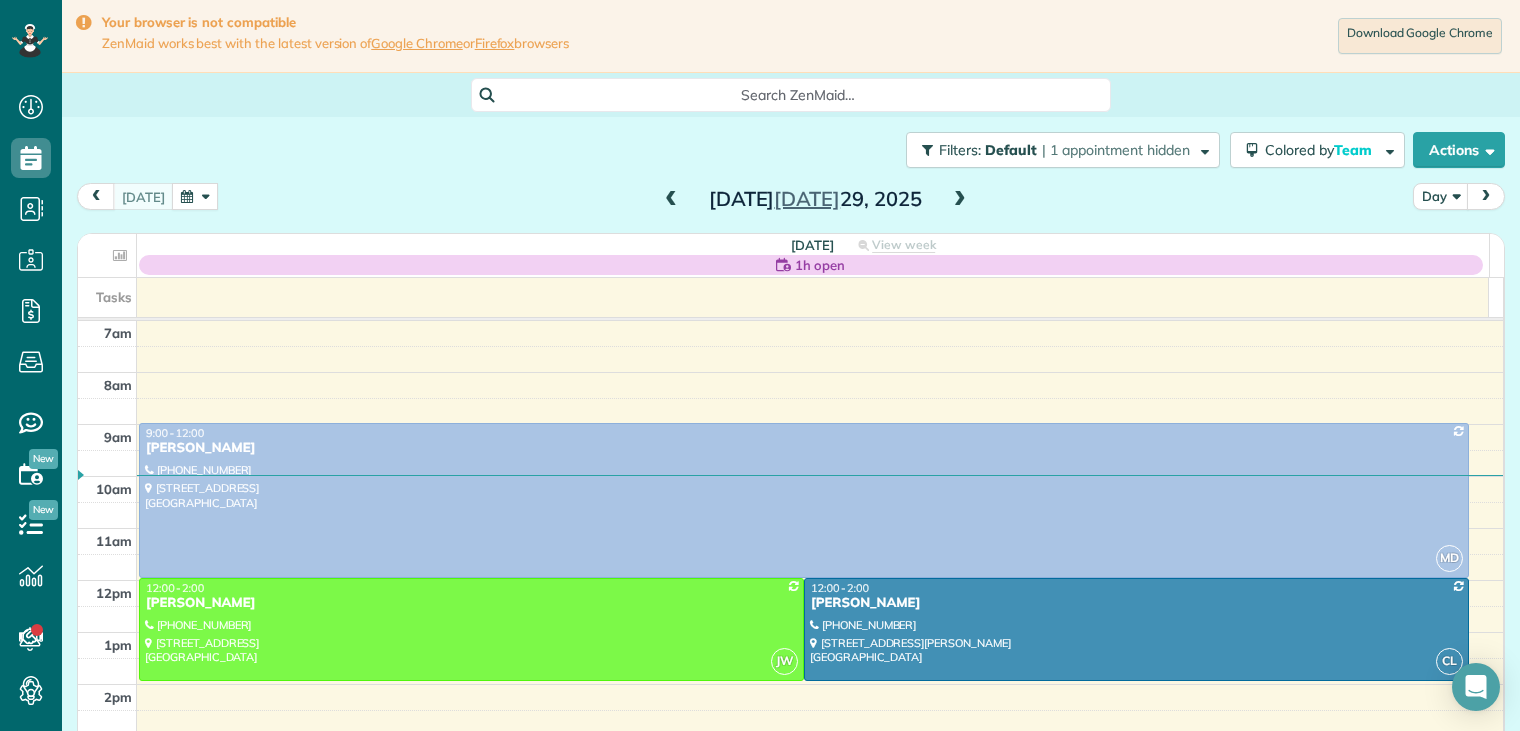 click at bounding box center [960, 200] 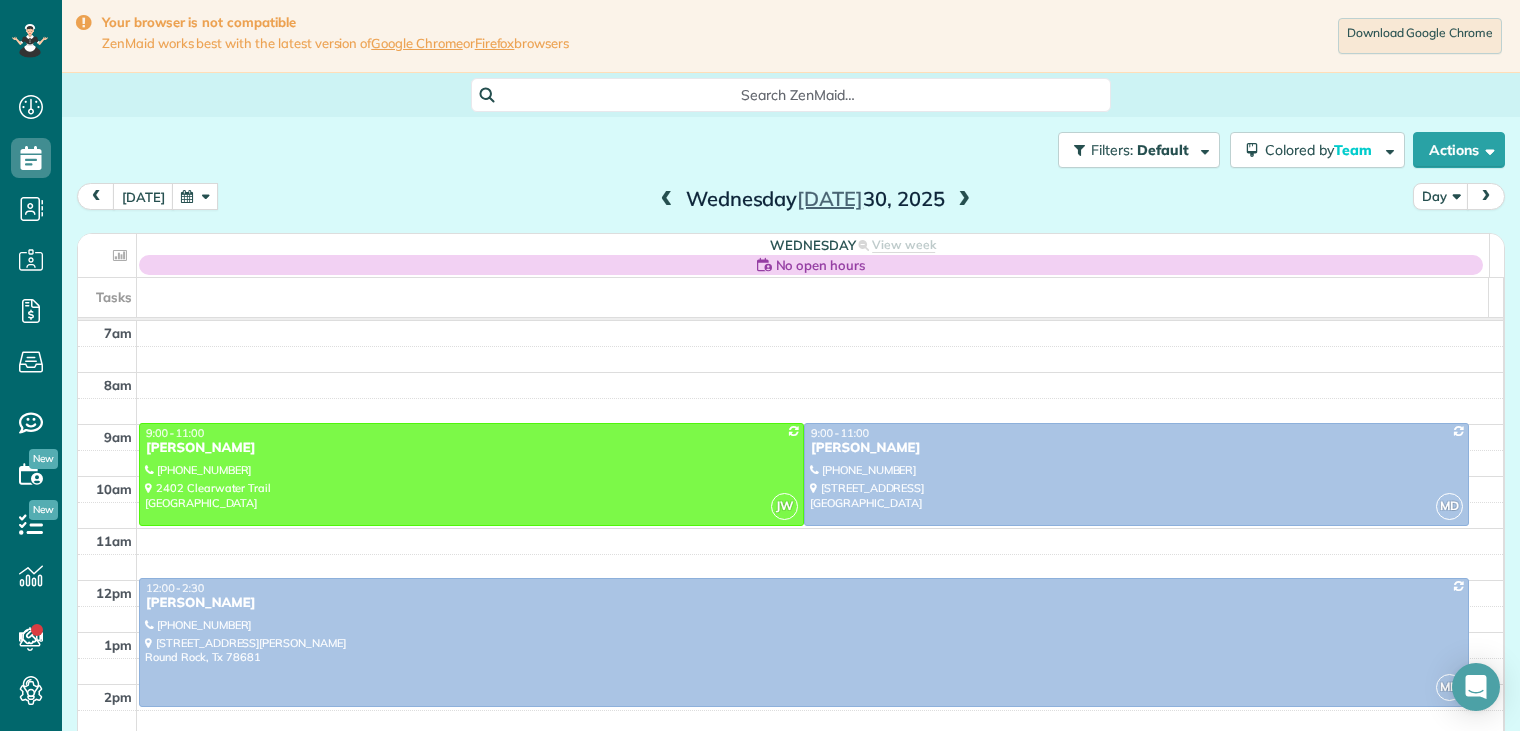 click at bounding box center [964, 200] 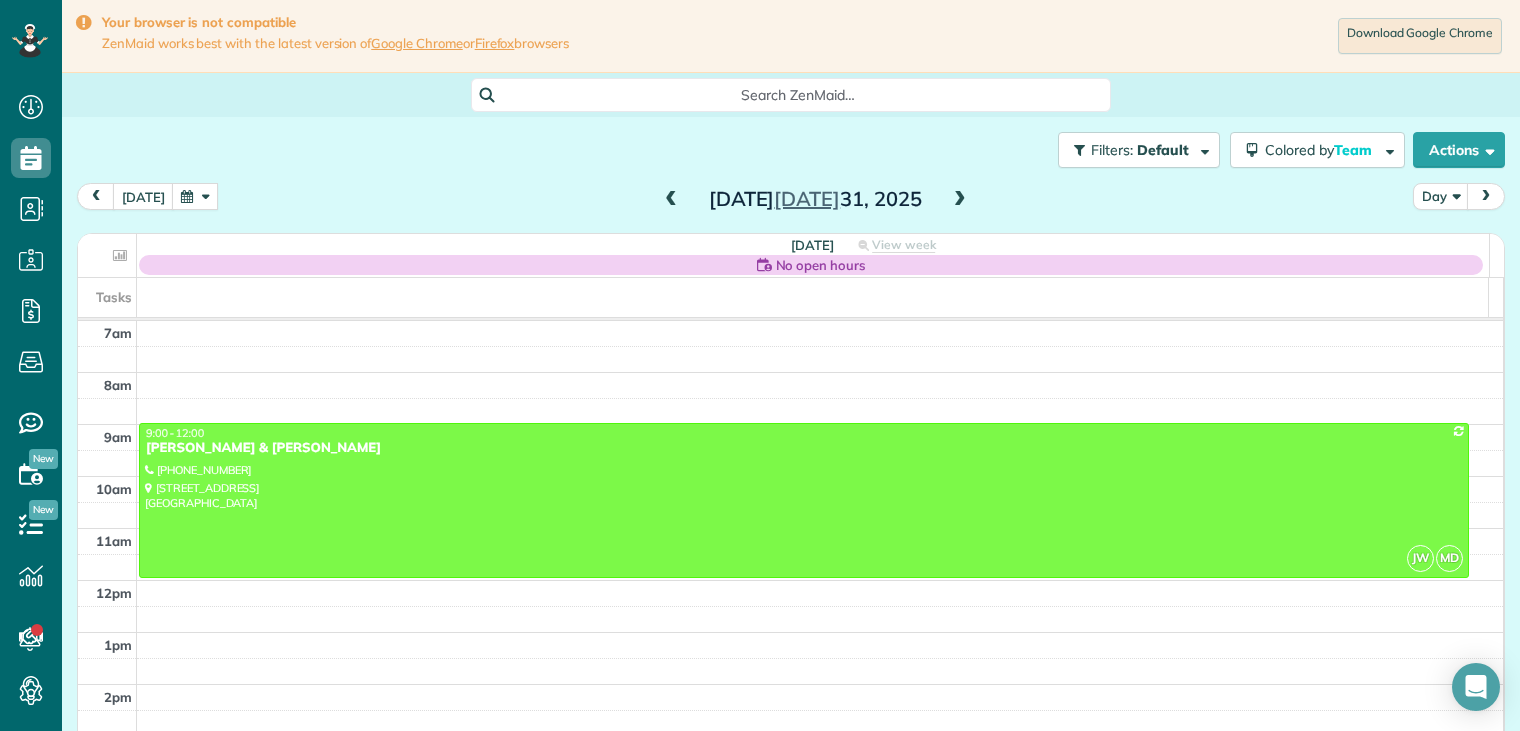 click at bounding box center (960, 200) 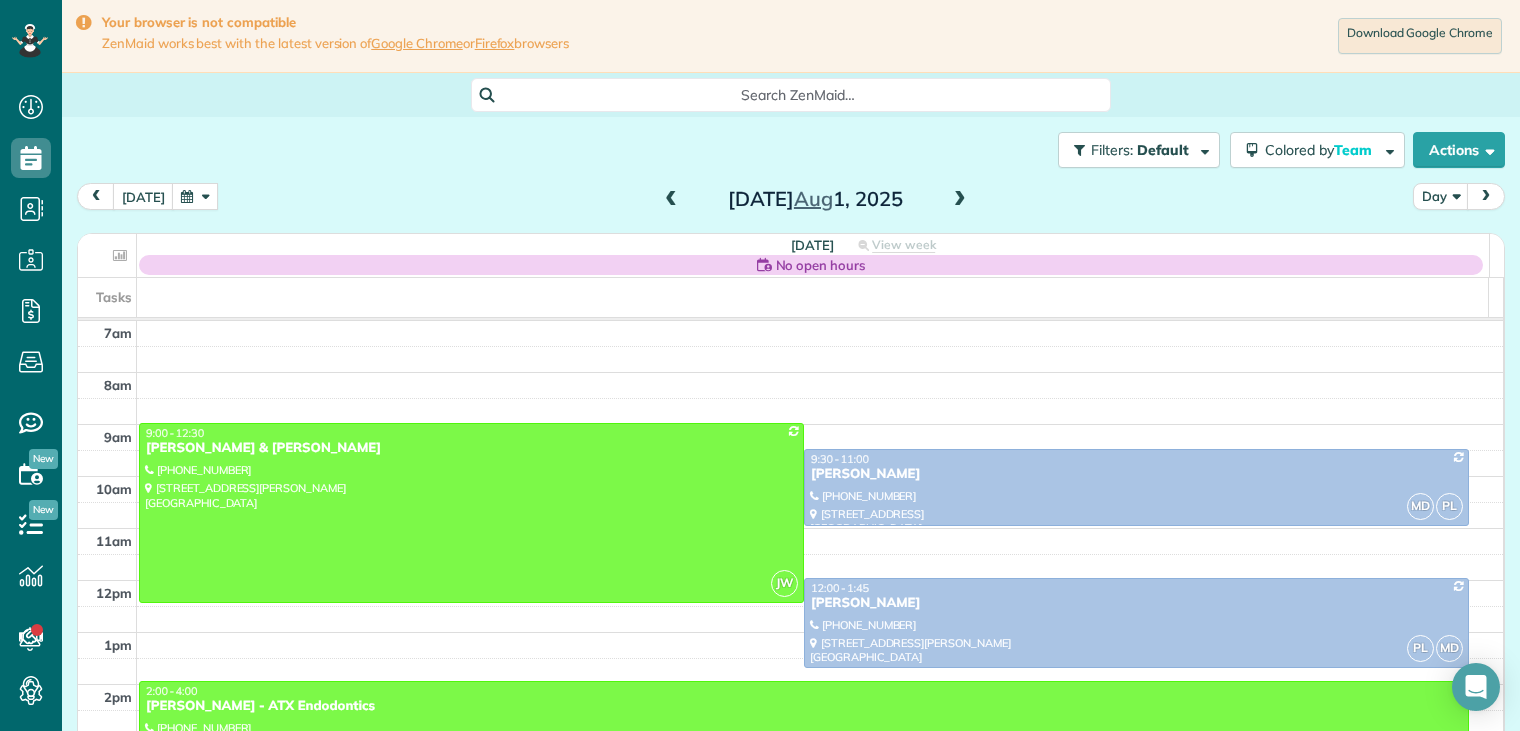 click at bounding box center (960, 200) 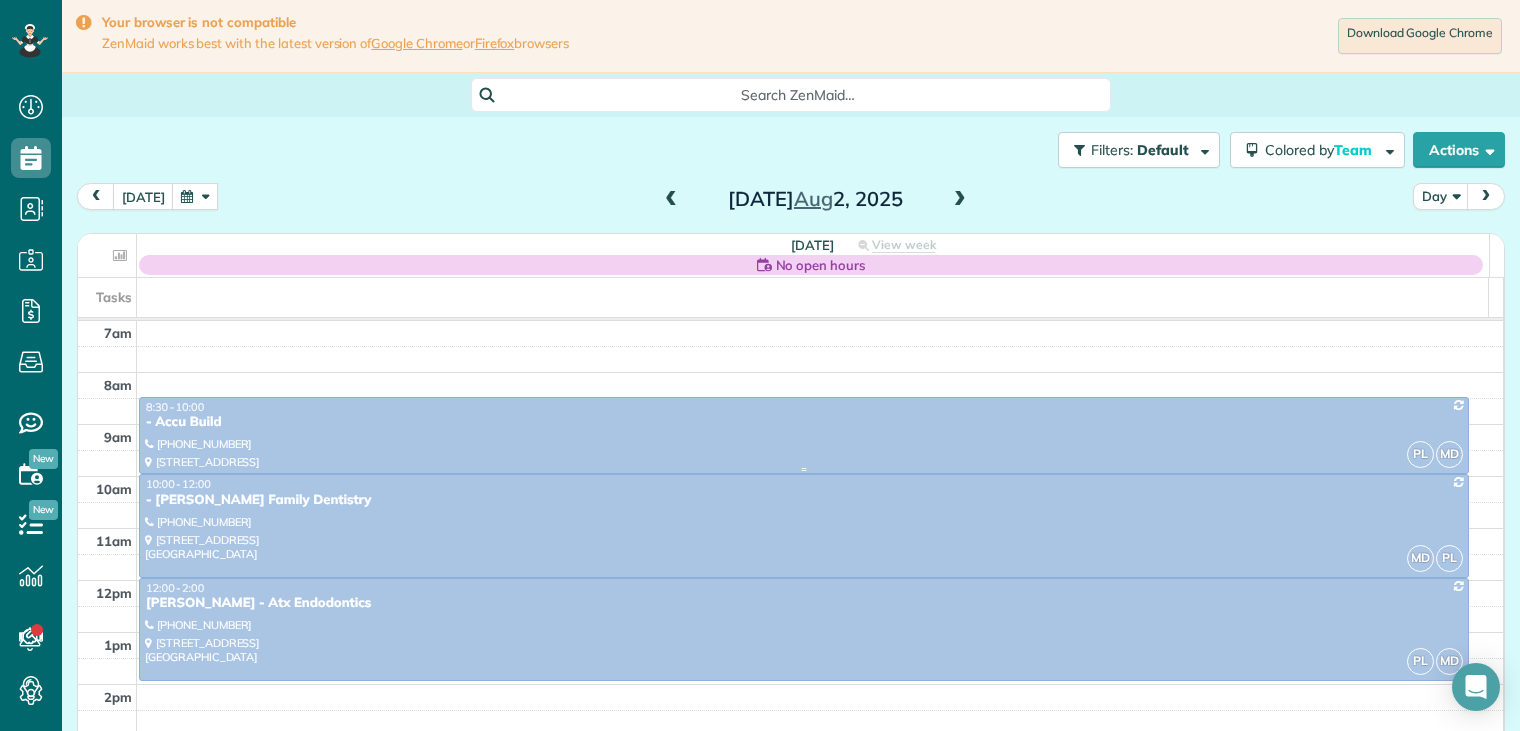click on "- Accu Build" at bounding box center (804, 422) 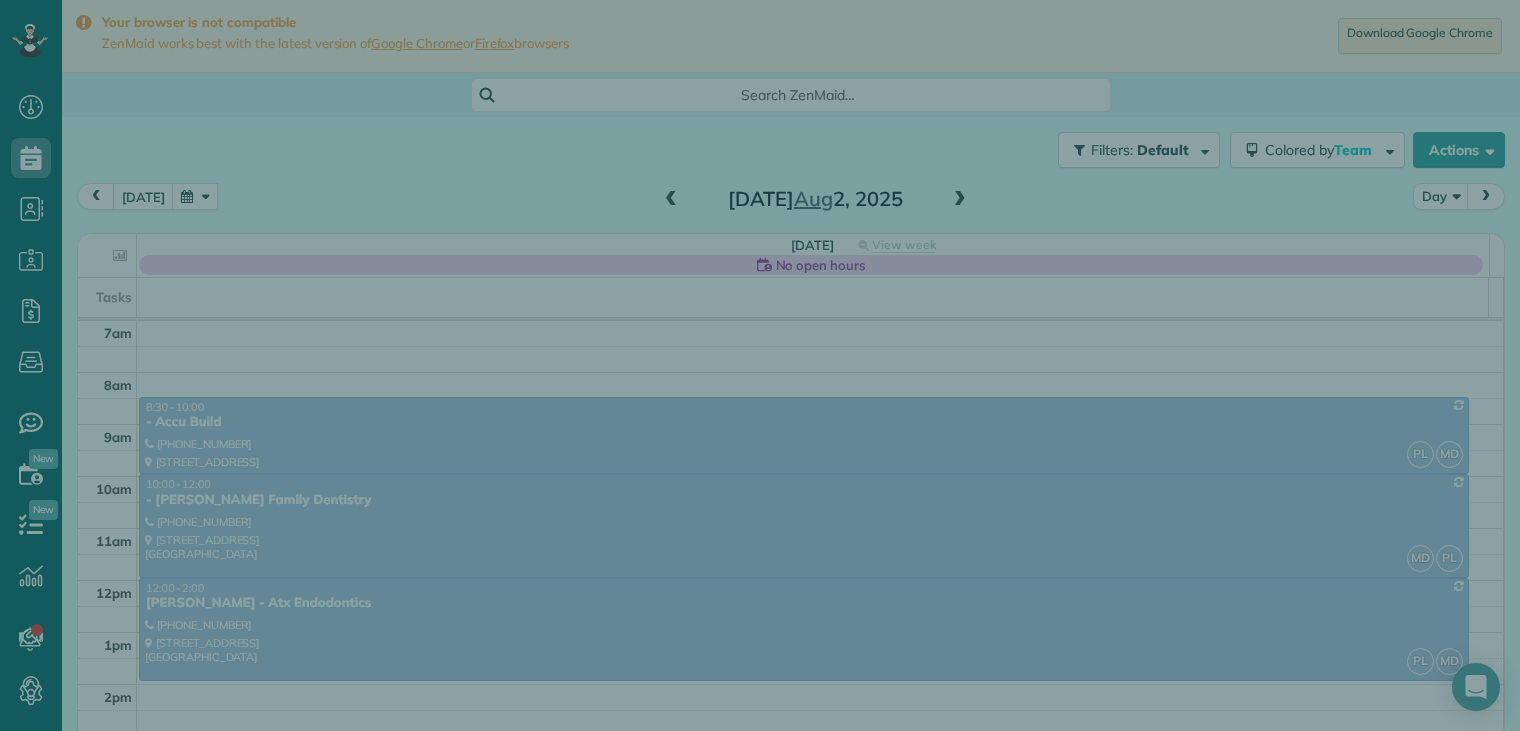 click at bounding box center [760, 365] 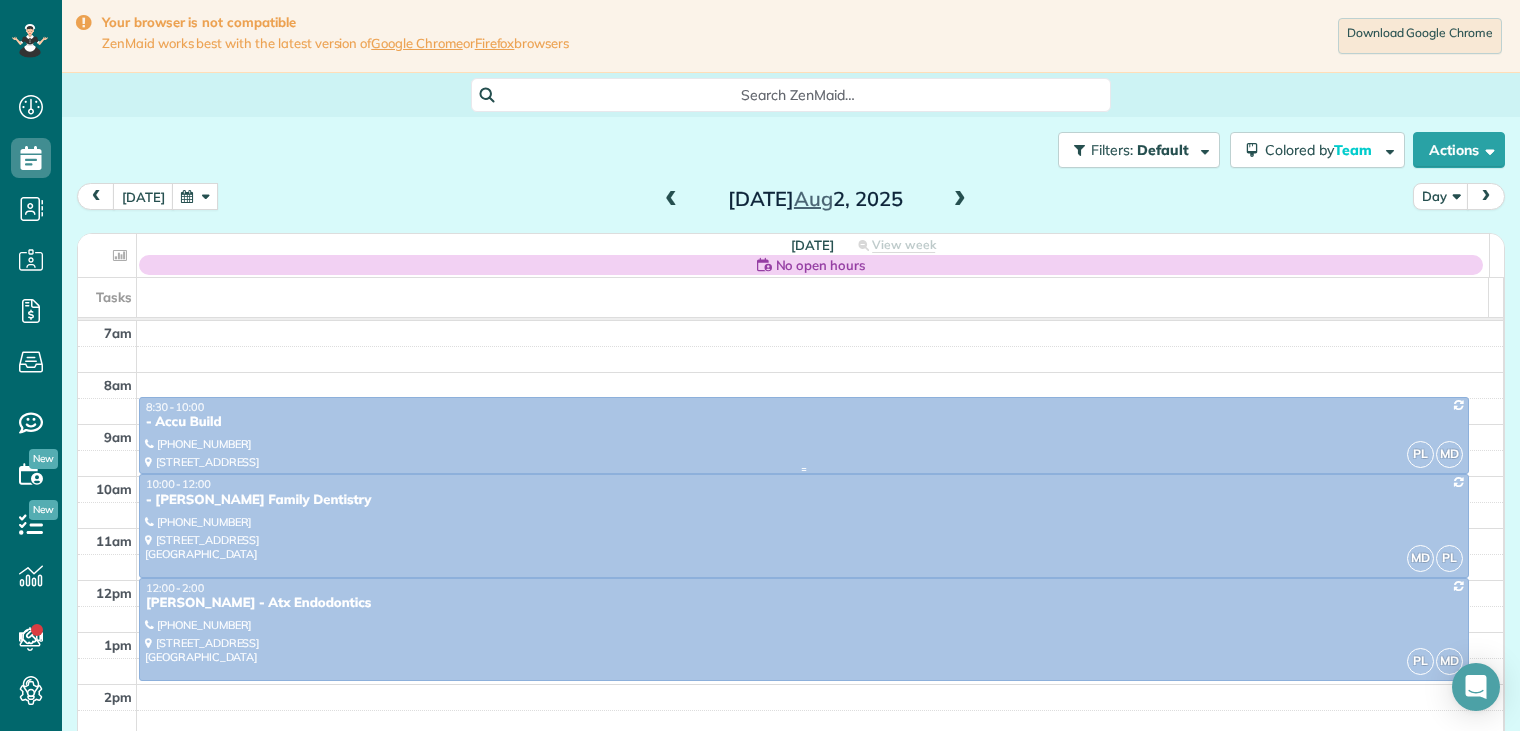 click on "- Accu Build" at bounding box center [804, 422] 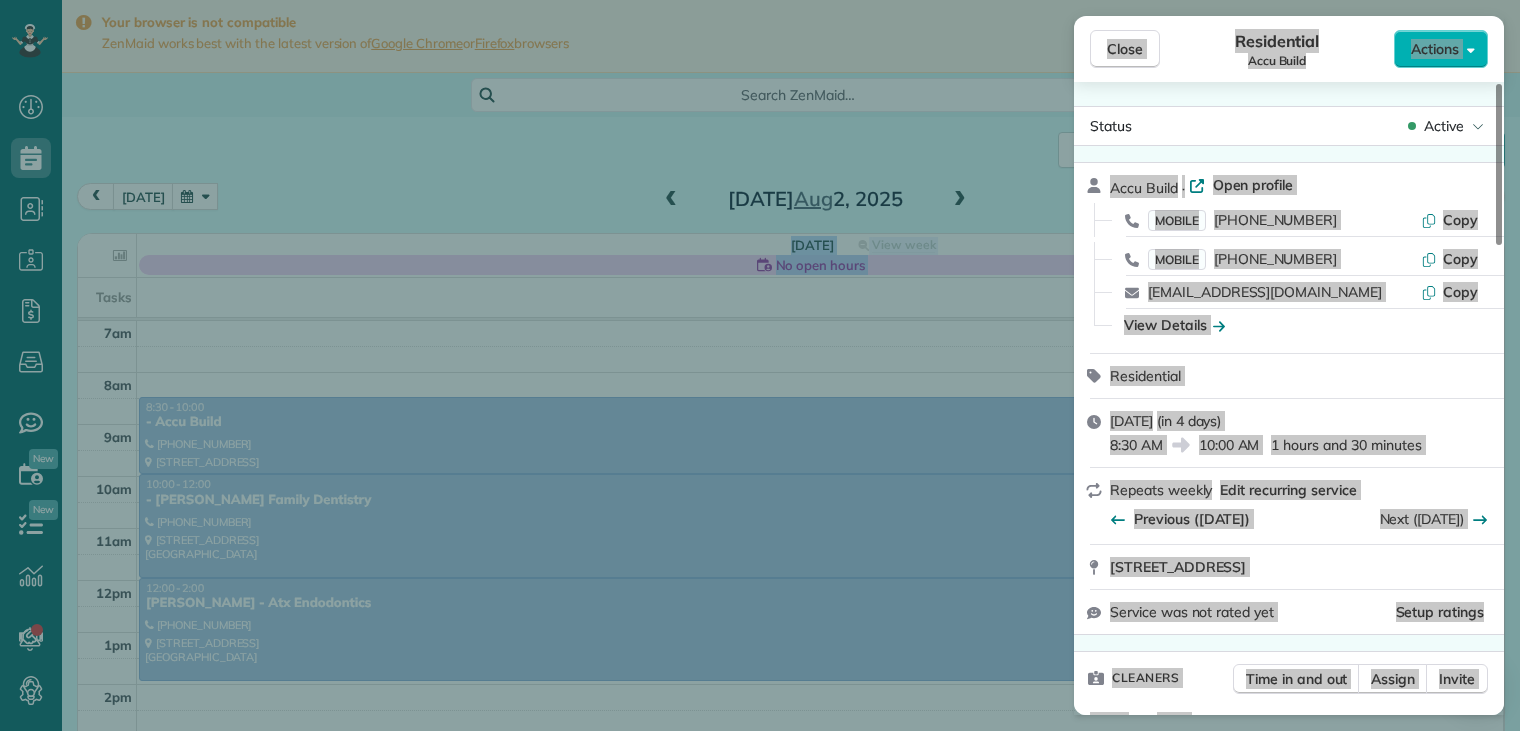 click on "View Details" at bounding box center (1301, 325) 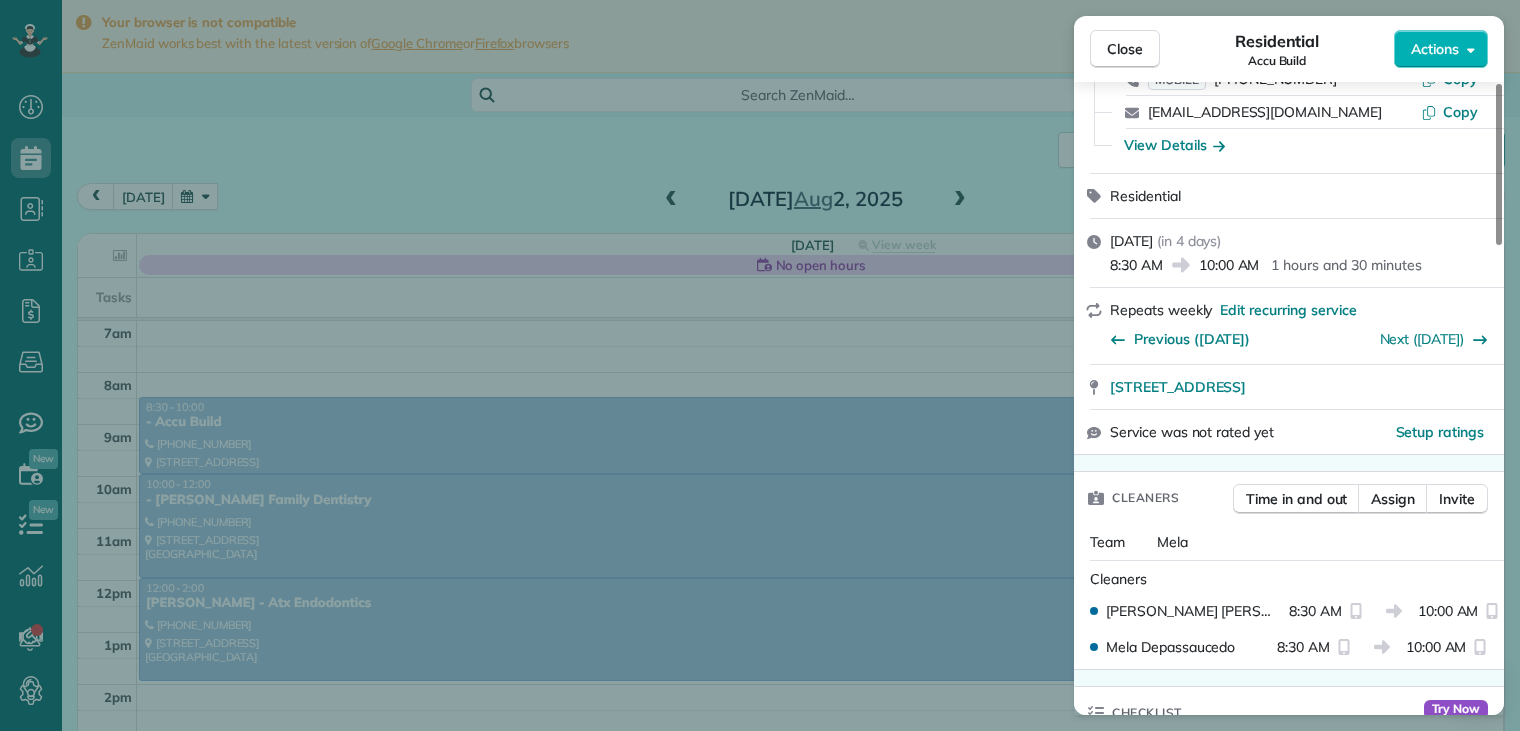 scroll, scrollTop: 200, scrollLeft: 0, axis: vertical 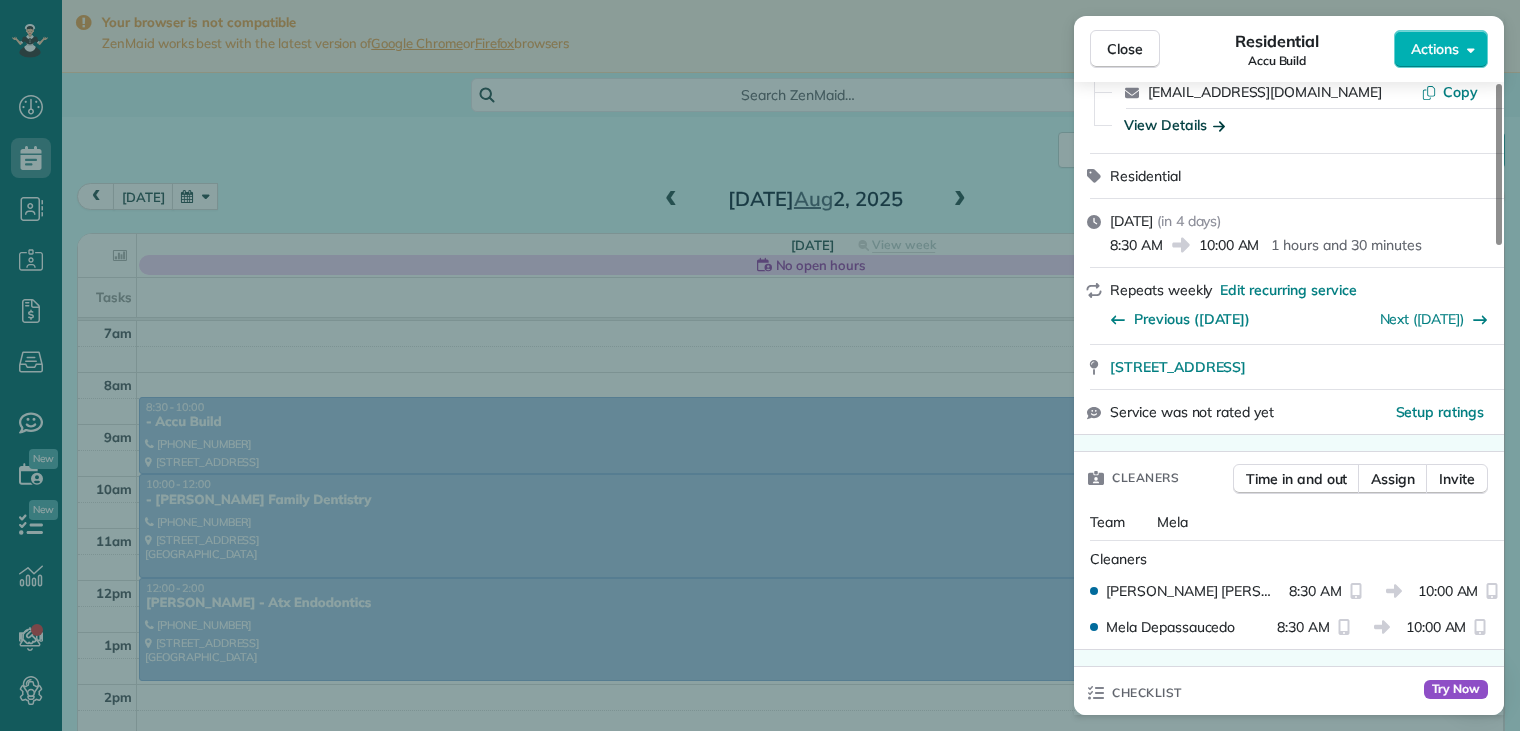click 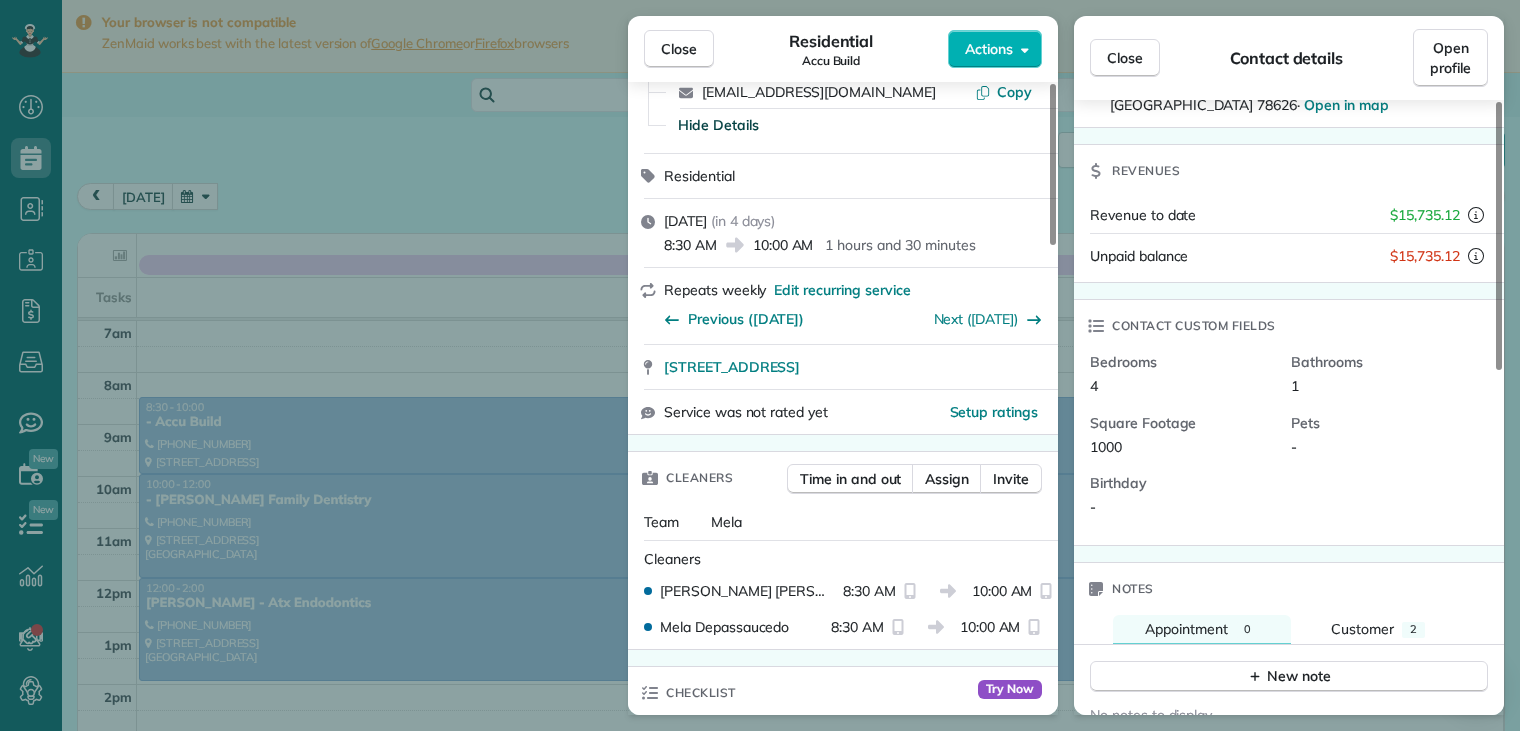 scroll, scrollTop: 600, scrollLeft: 0, axis: vertical 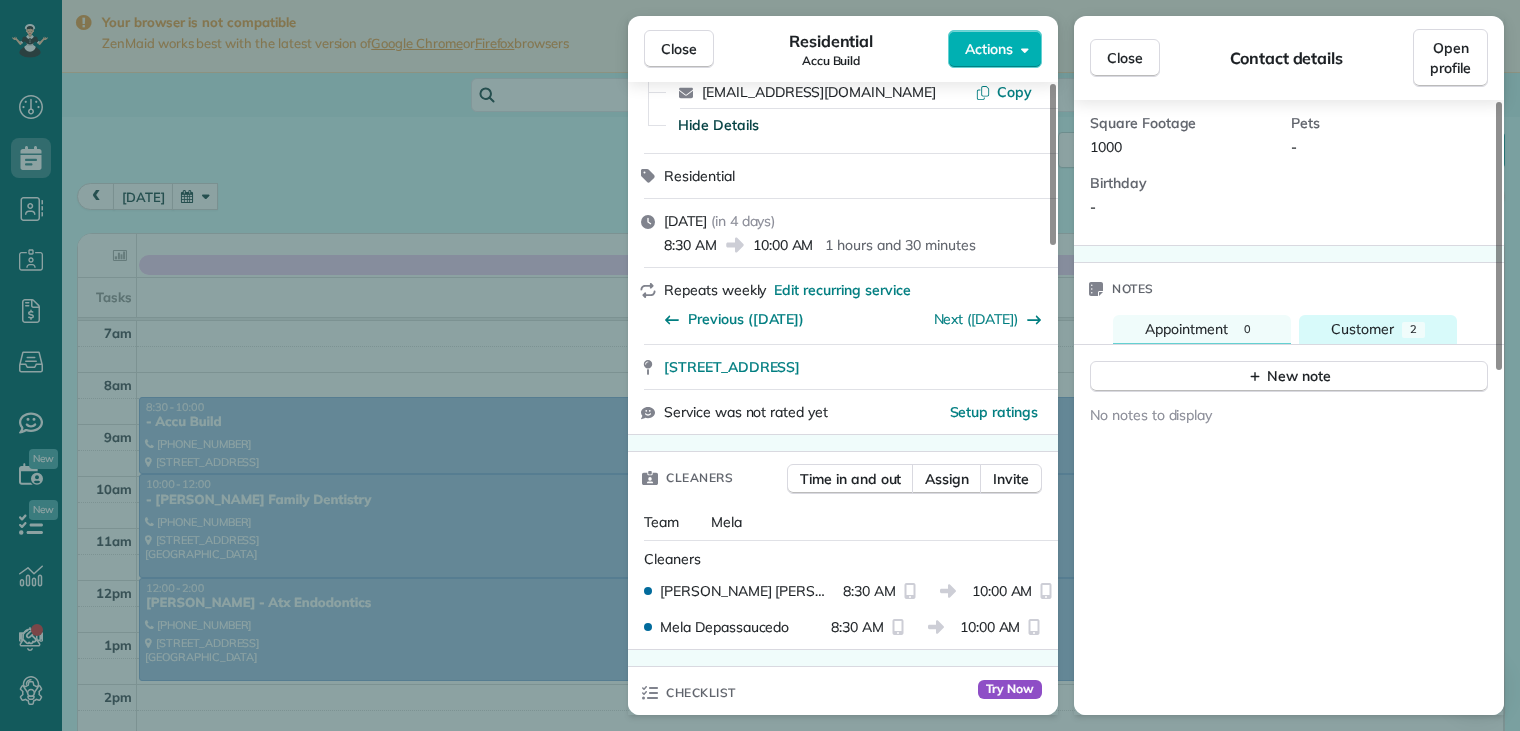 click on "Customer" at bounding box center (1362, 329) 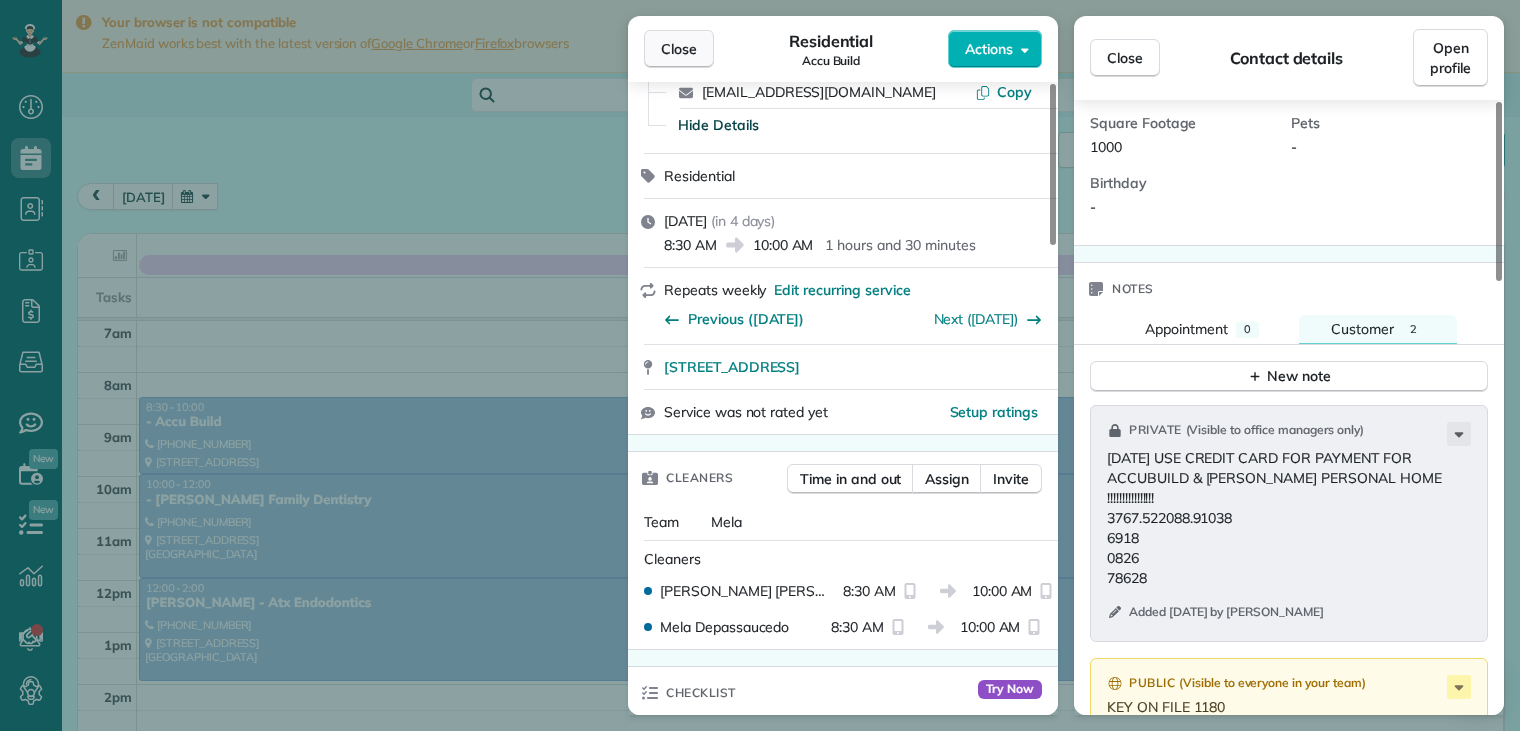 click on "Close" at bounding box center [679, 49] 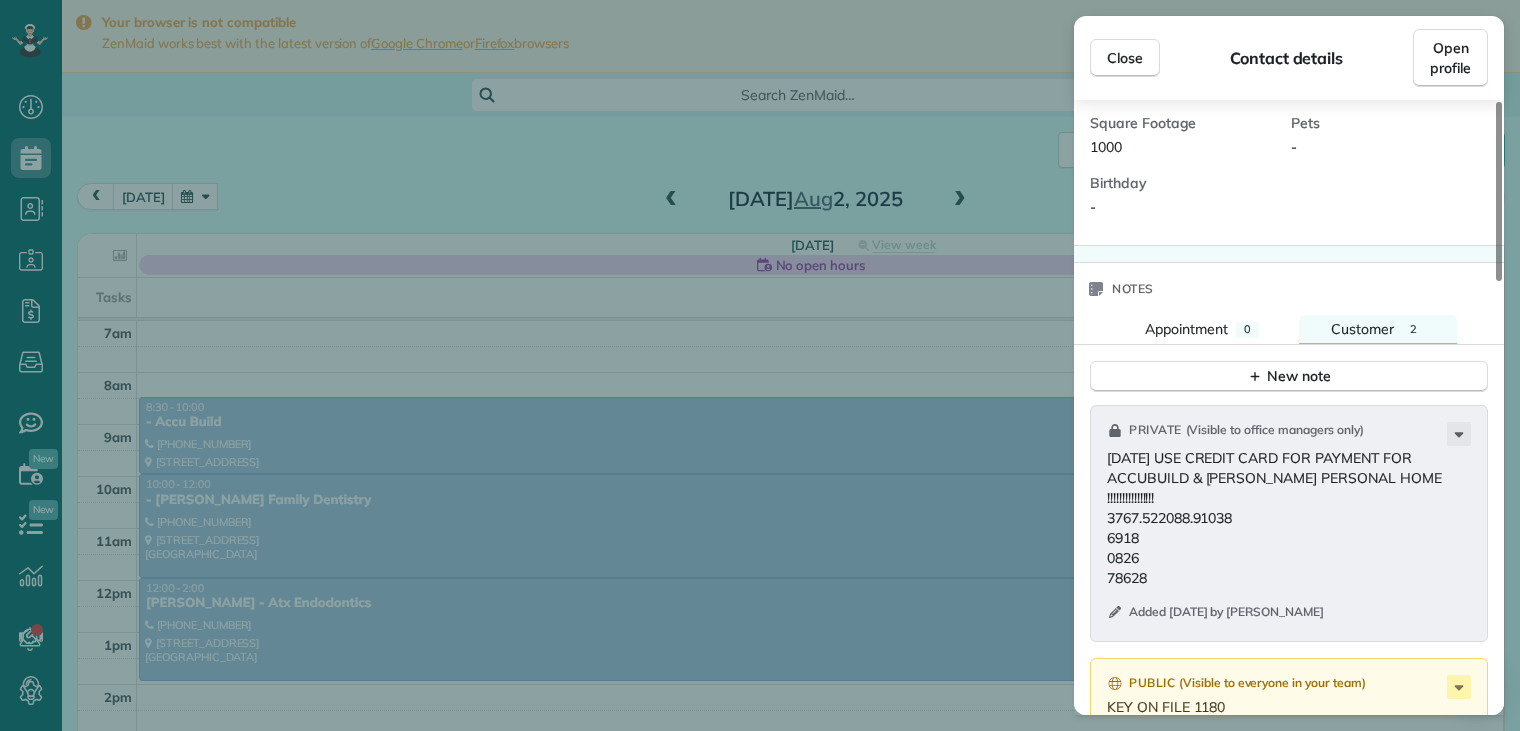 click on "Close" at bounding box center (679, 49) 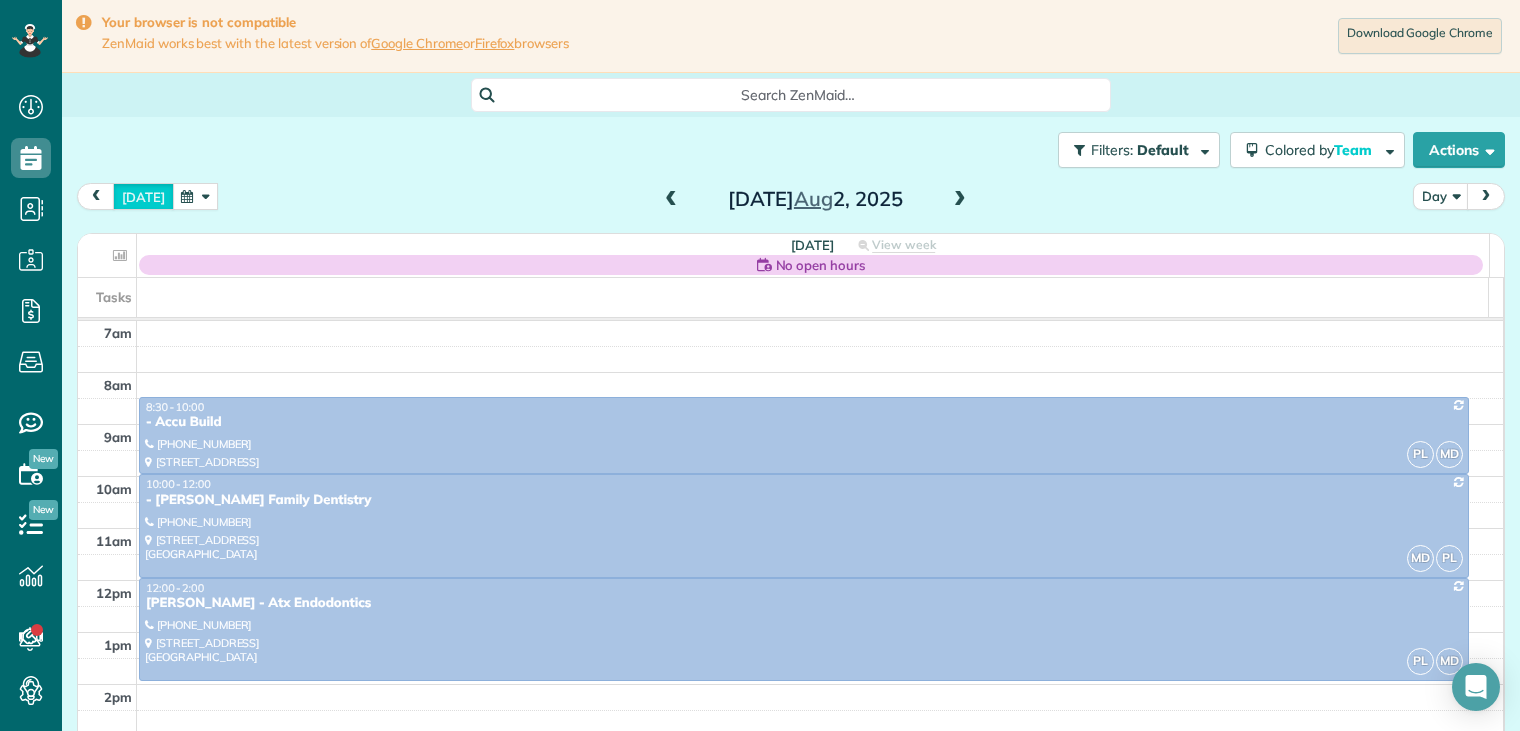 click on "[DATE]" at bounding box center [143, 196] 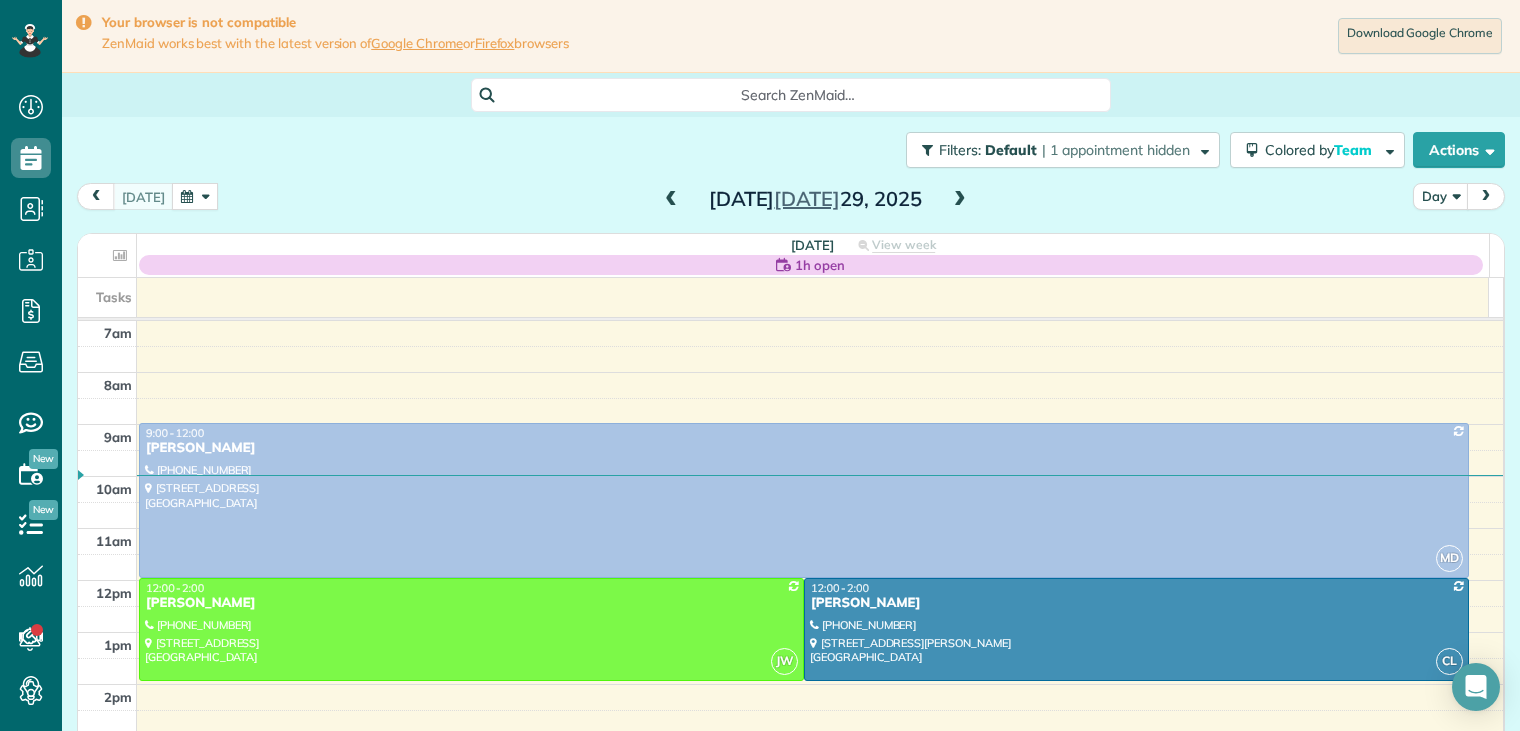 click at bounding box center [960, 200] 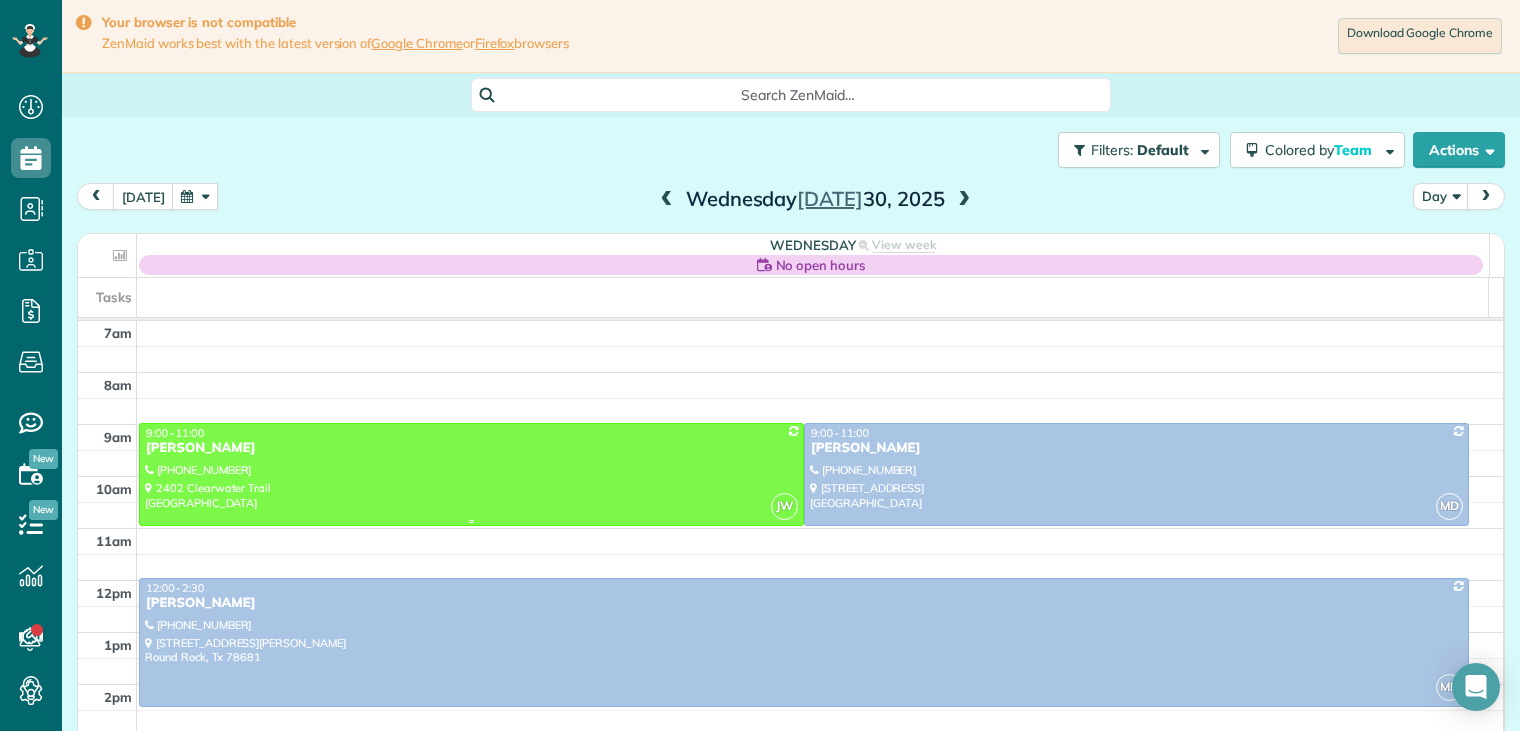 click on "[PERSON_NAME]" at bounding box center [471, 448] 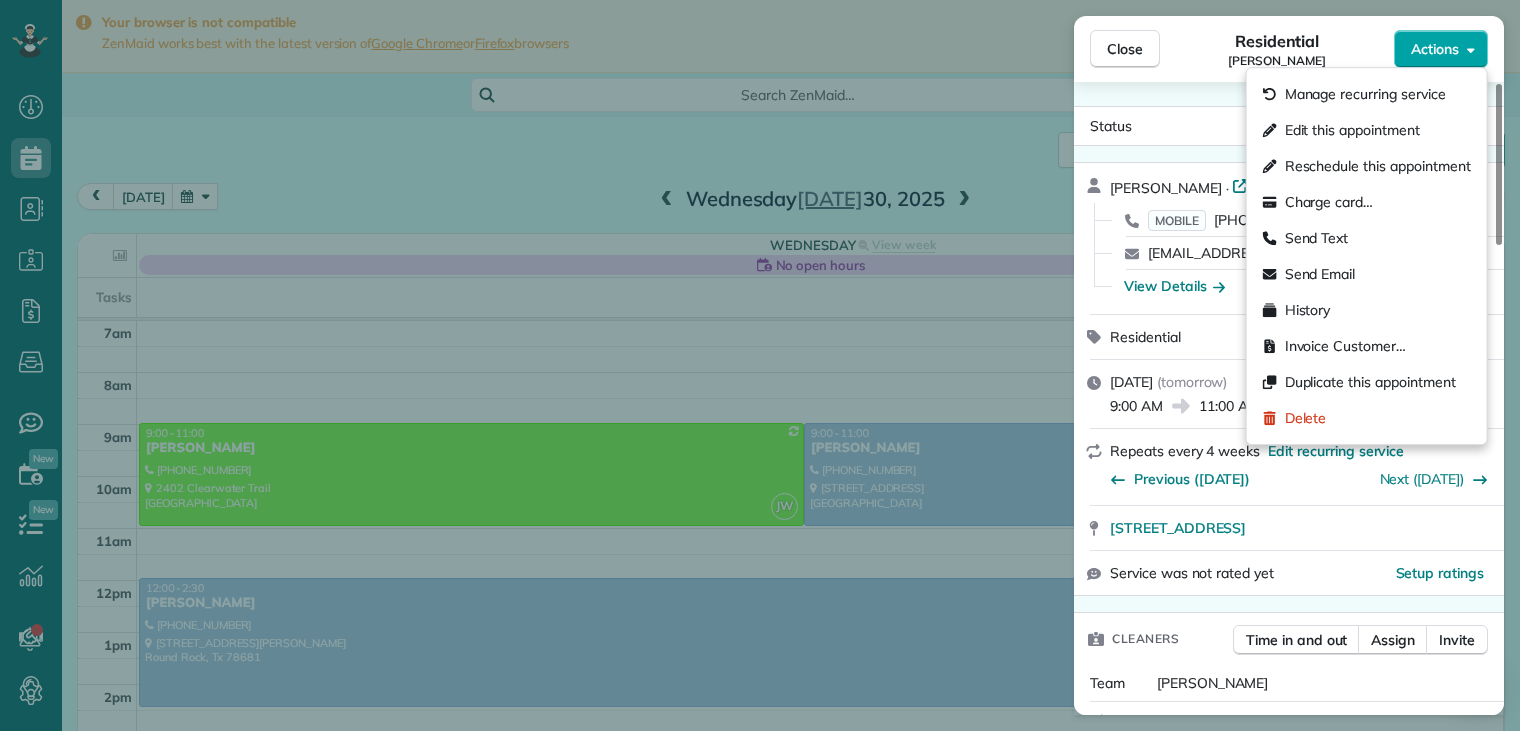 click on "Actions" at bounding box center (1441, 49) 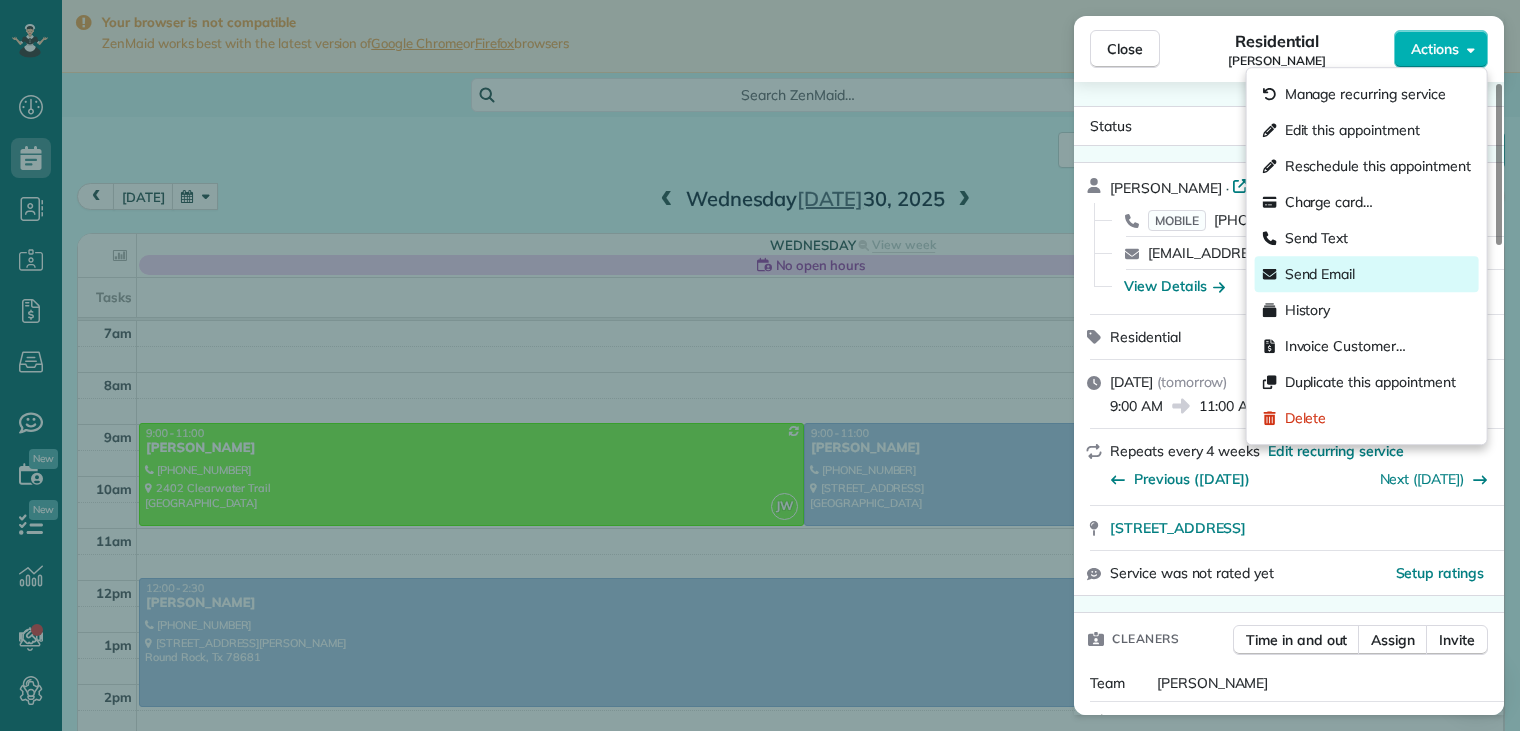 click on "Send Email" at bounding box center [1320, 274] 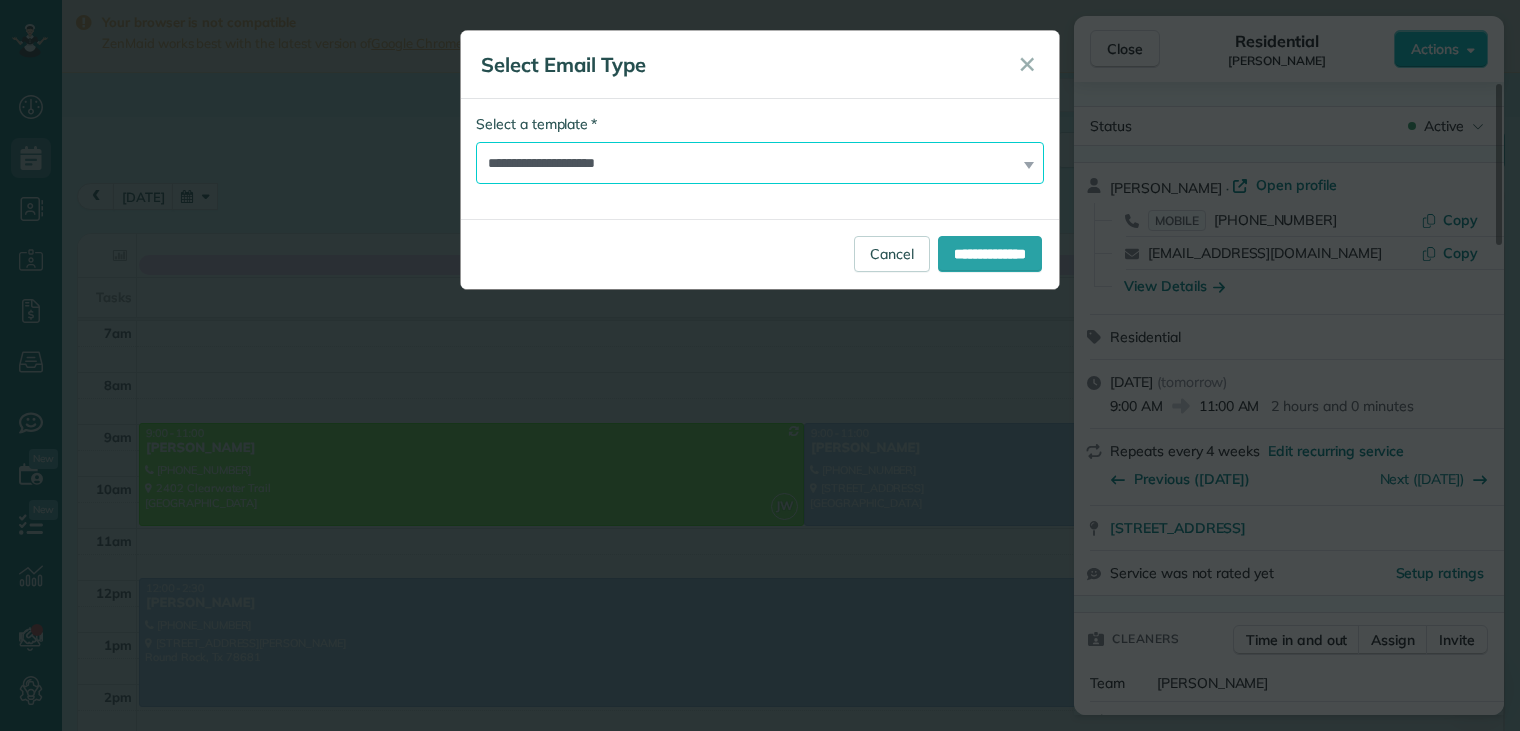 click on "**********" at bounding box center [760, 163] 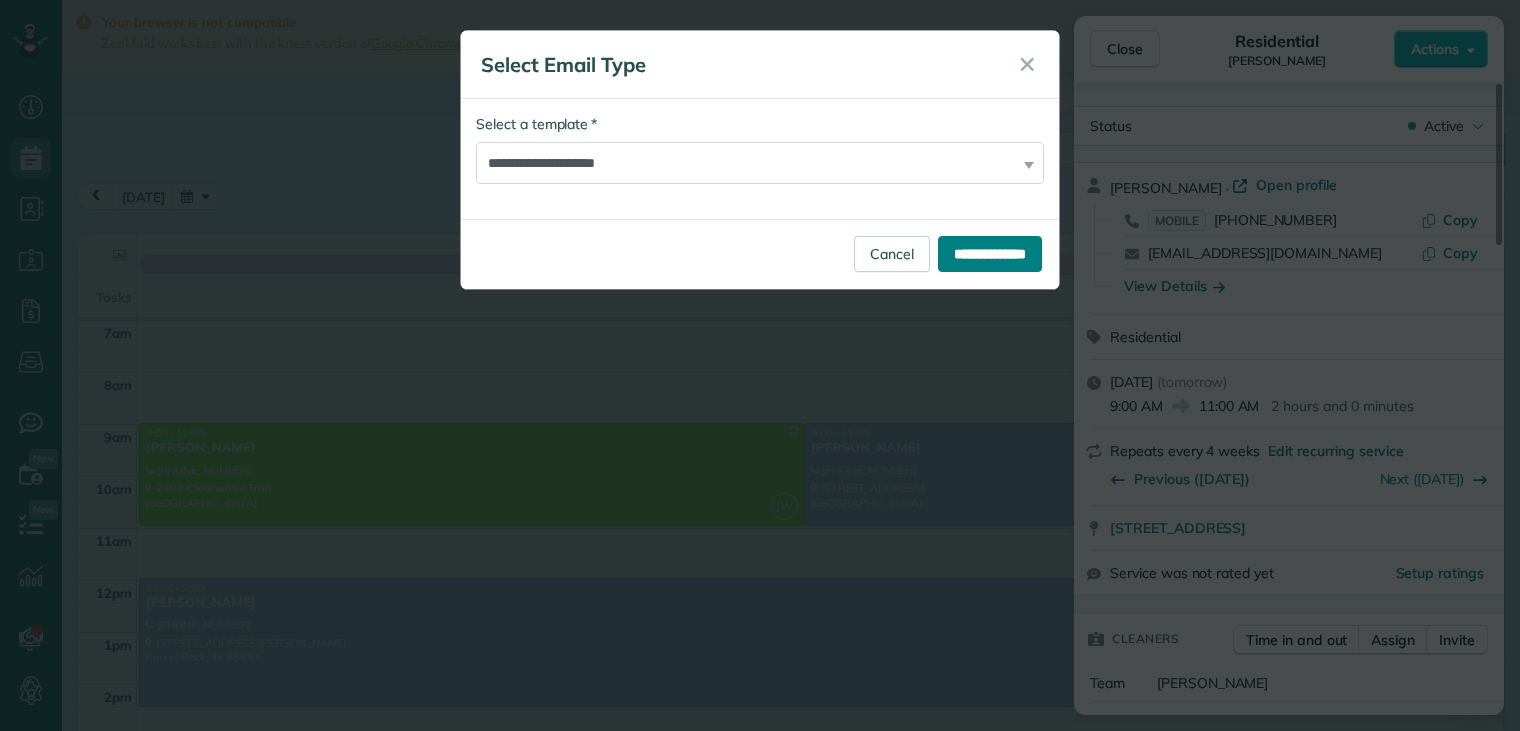 click on "**********" at bounding box center [990, 254] 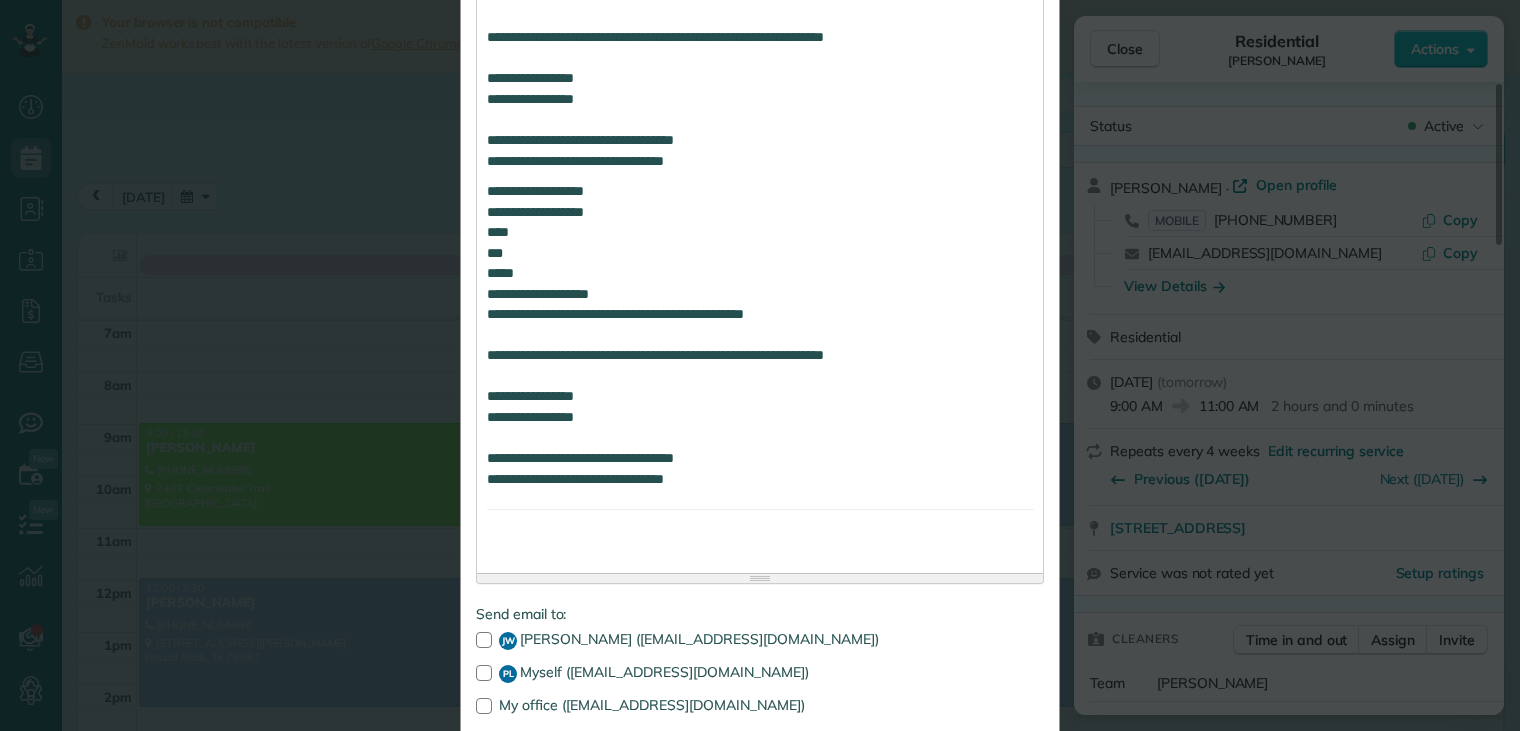 scroll, scrollTop: 1320, scrollLeft: 0, axis: vertical 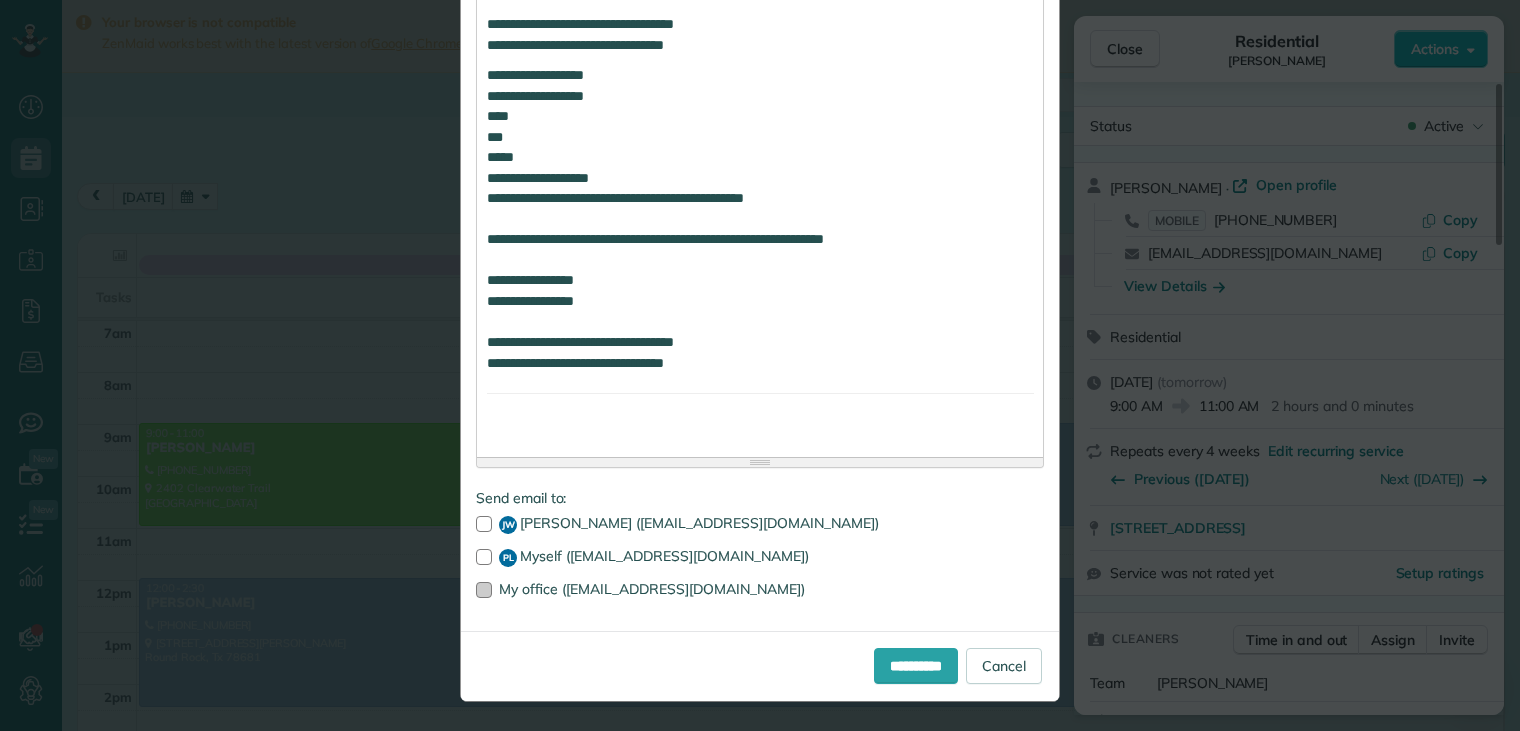 click at bounding box center (484, 590) 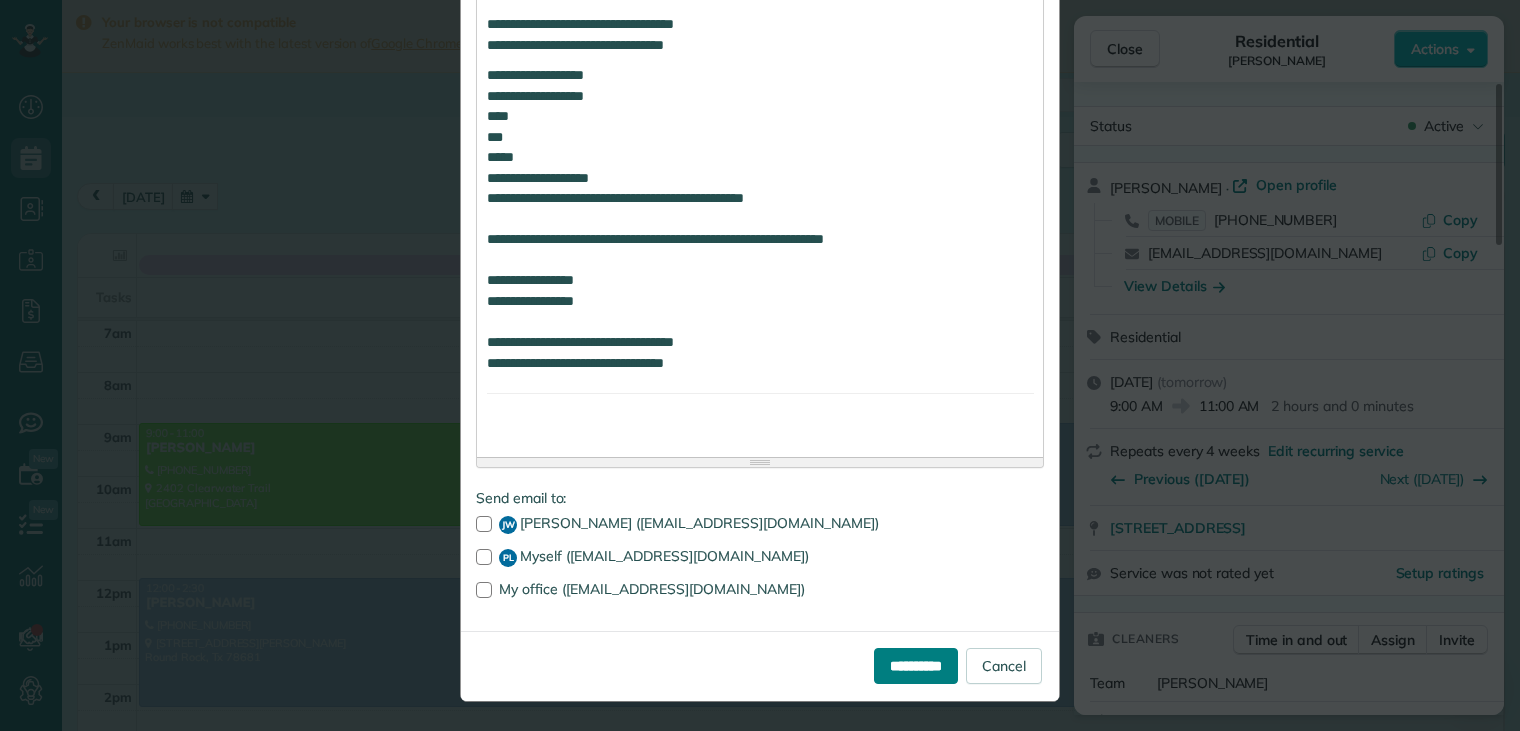 click on "**********" at bounding box center (916, 666) 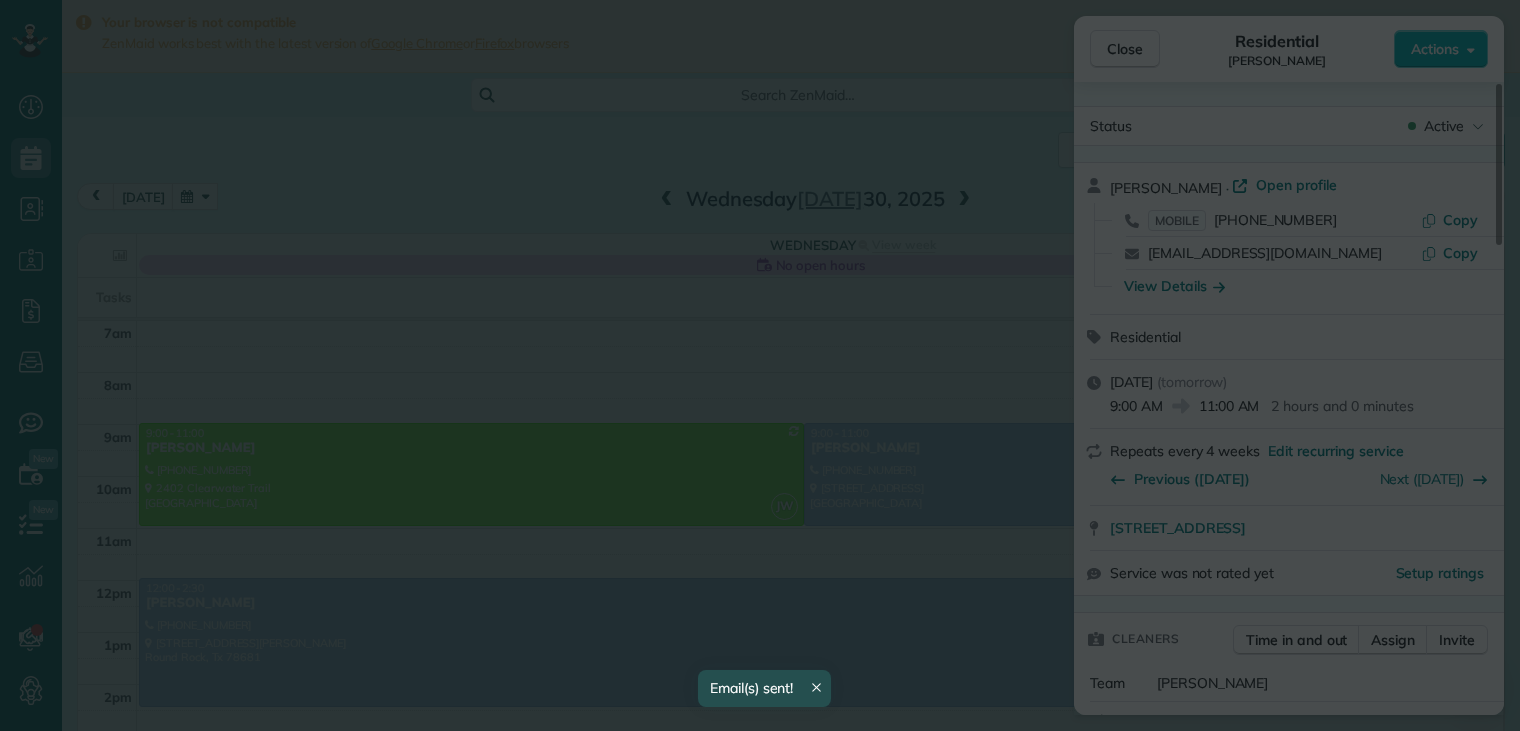 scroll, scrollTop: 0, scrollLeft: 0, axis: both 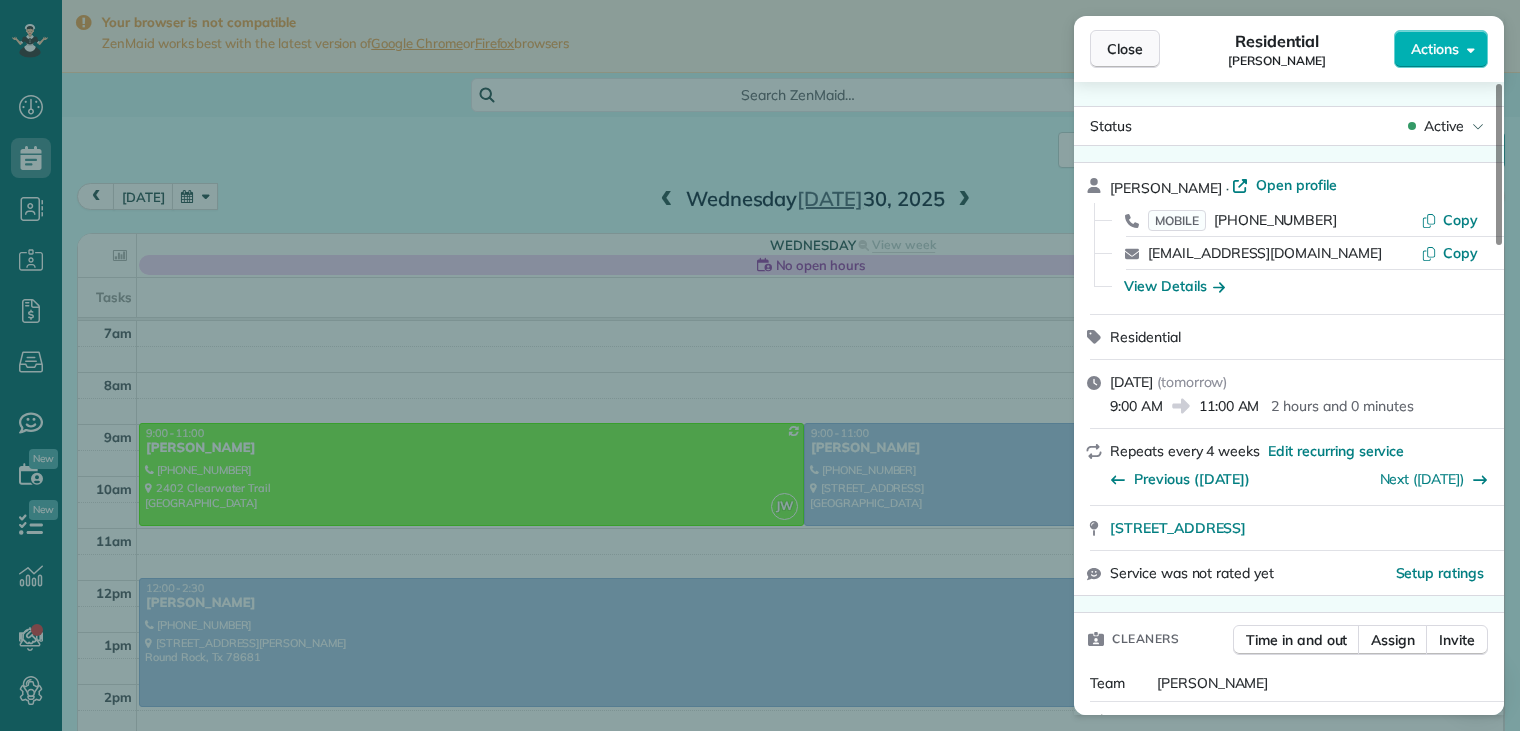click on "Close" at bounding box center [1125, 49] 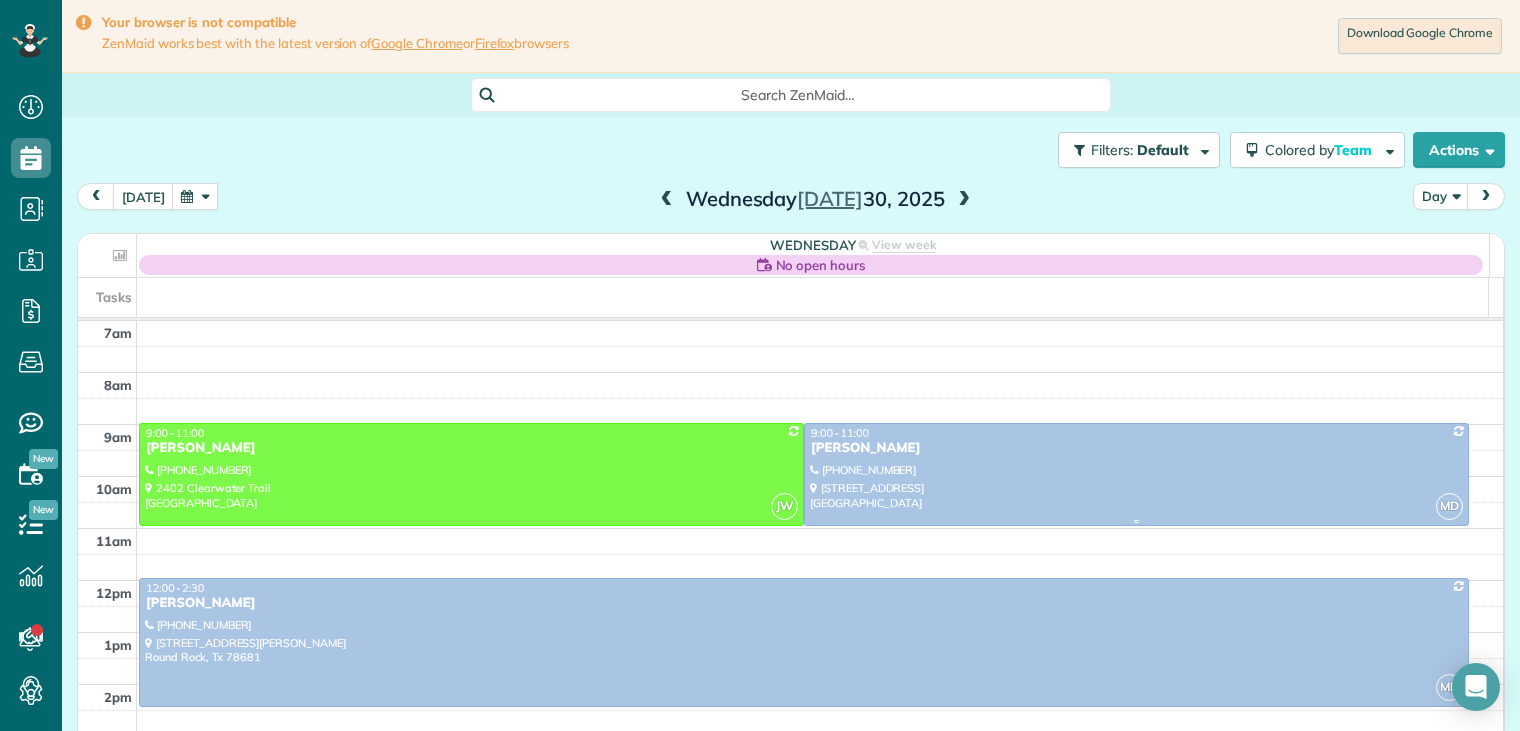 click on "[PERSON_NAME]" at bounding box center [1136, 448] 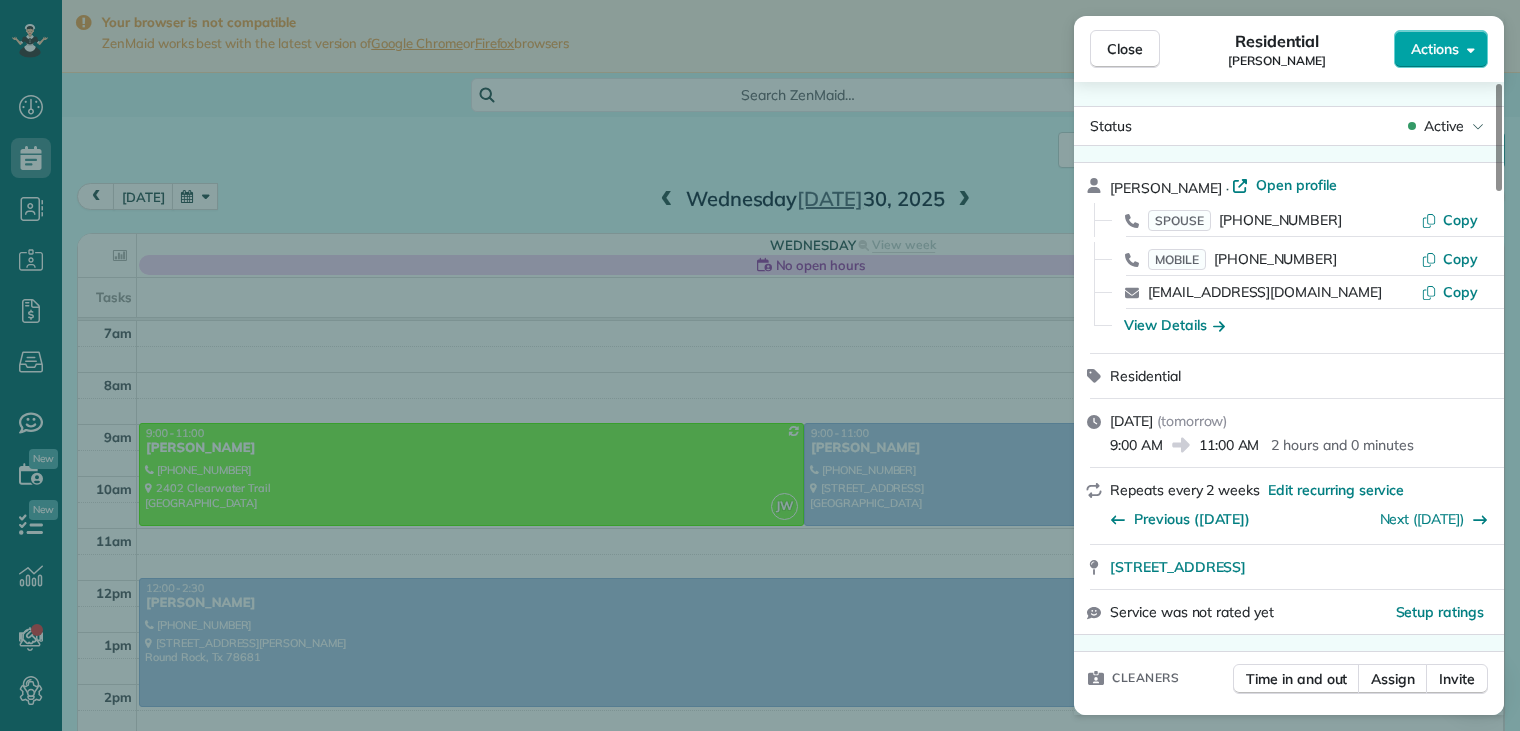 click on "Actions" at bounding box center [1435, 49] 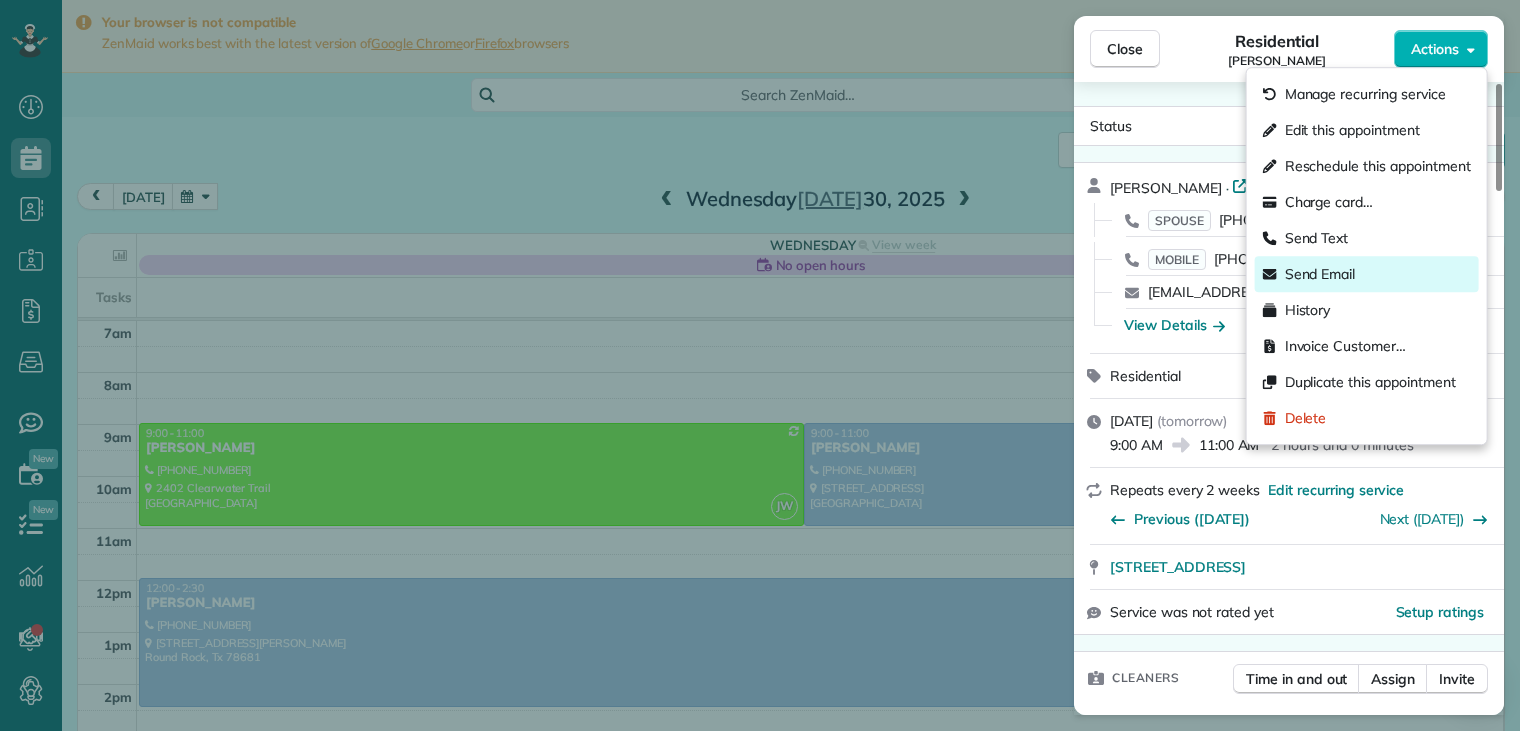 click on "Send Email" at bounding box center [1320, 274] 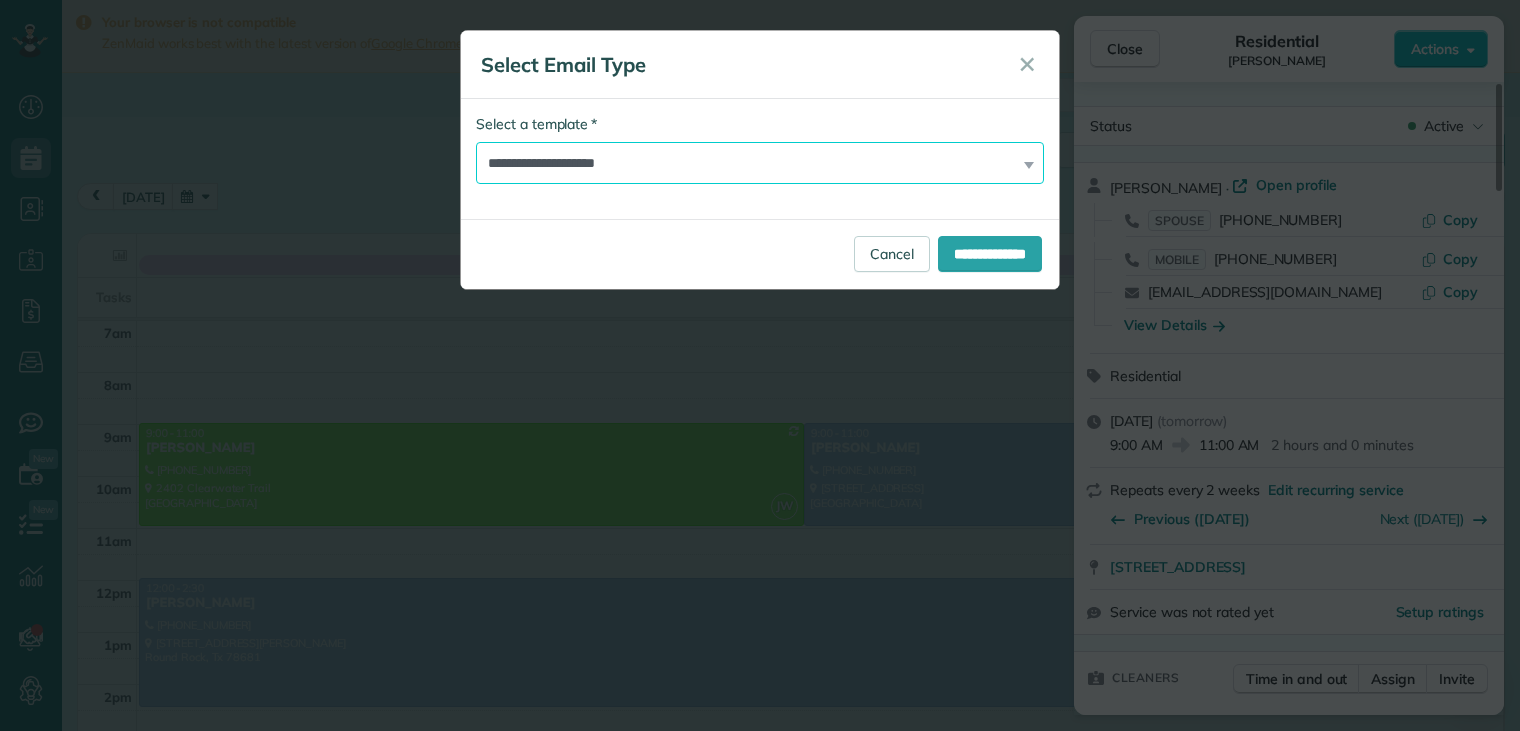 click on "**********" at bounding box center (760, 163) 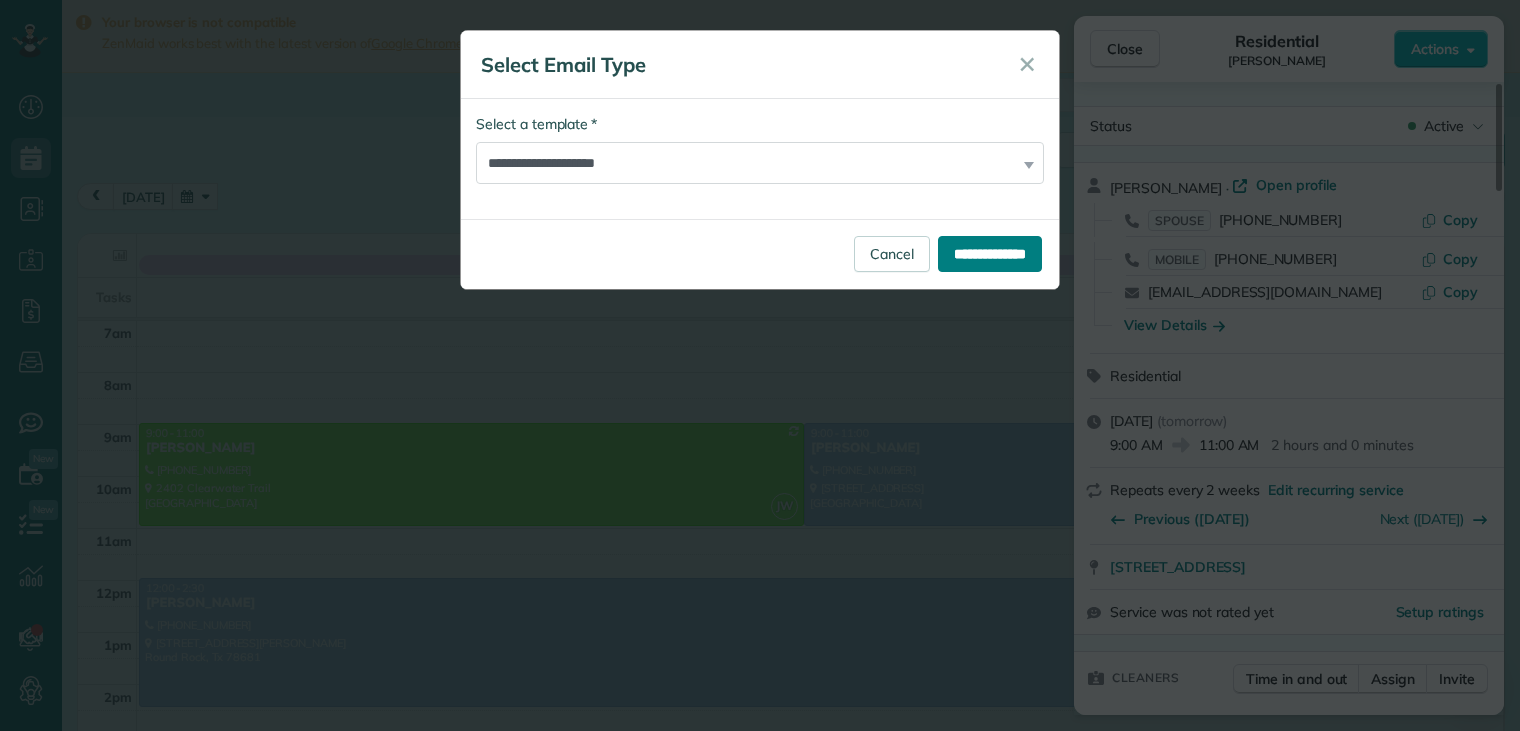click on "**********" at bounding box center [990, 254] 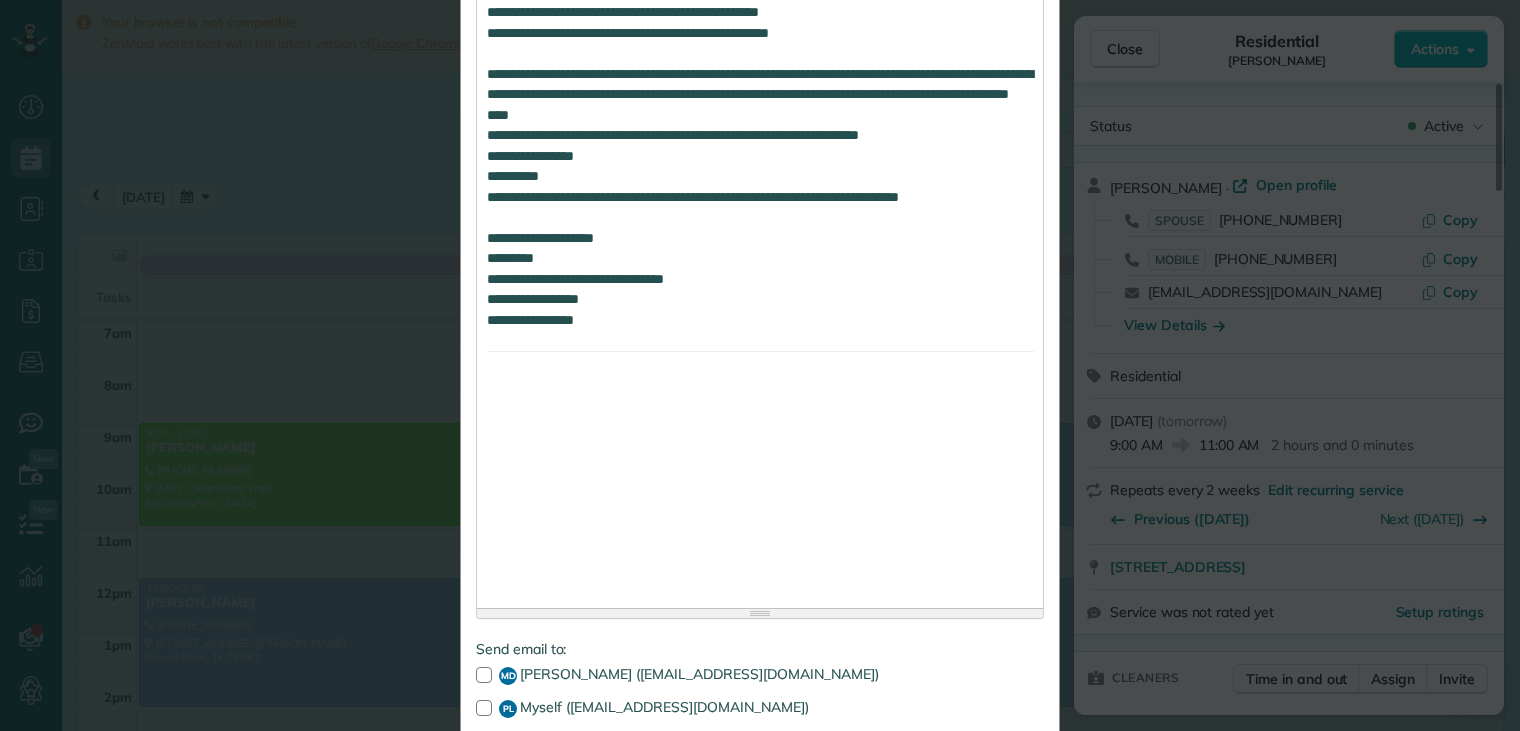 scroll, scrollTop: 2767, scrollLeft: 0, axis: vertical 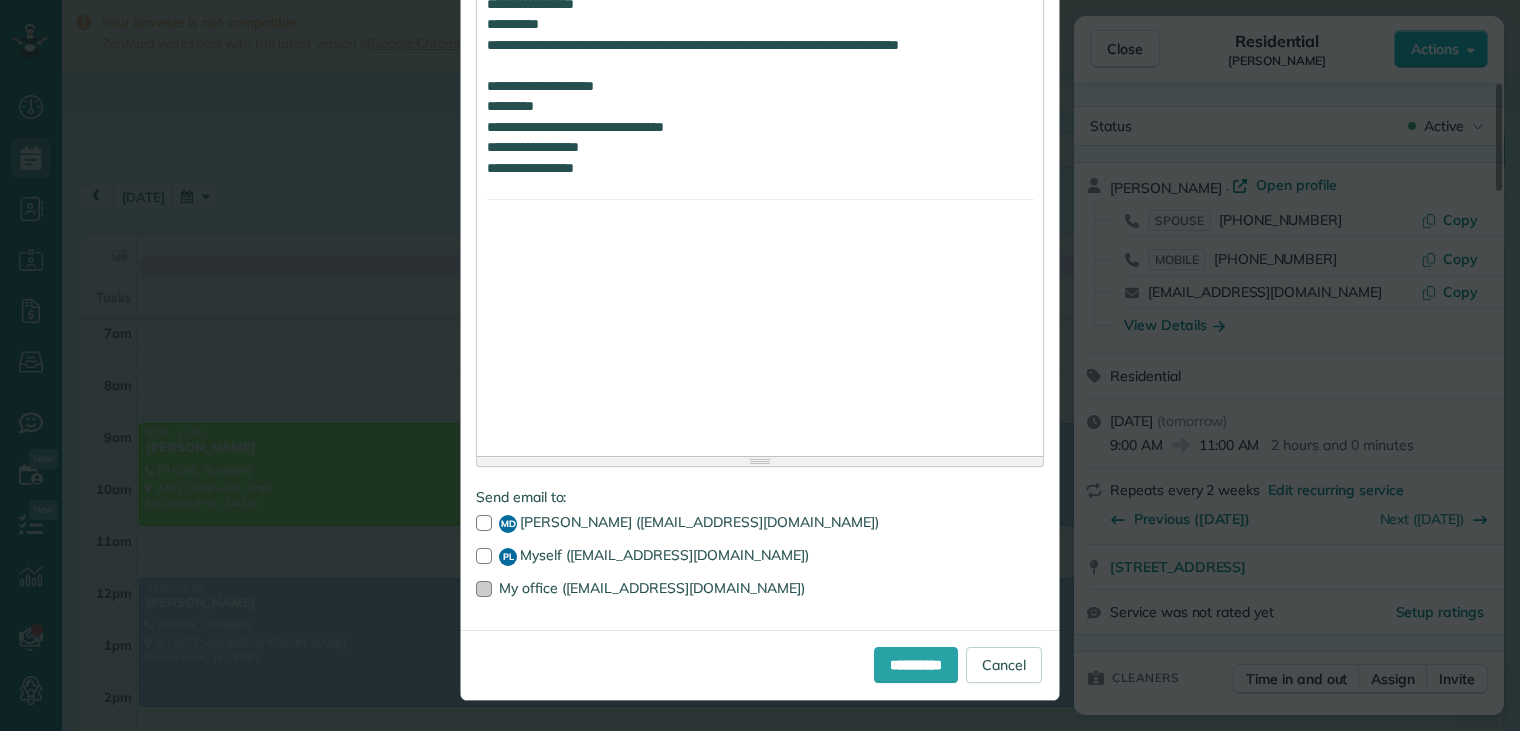 click at bounding box center (484, 589) 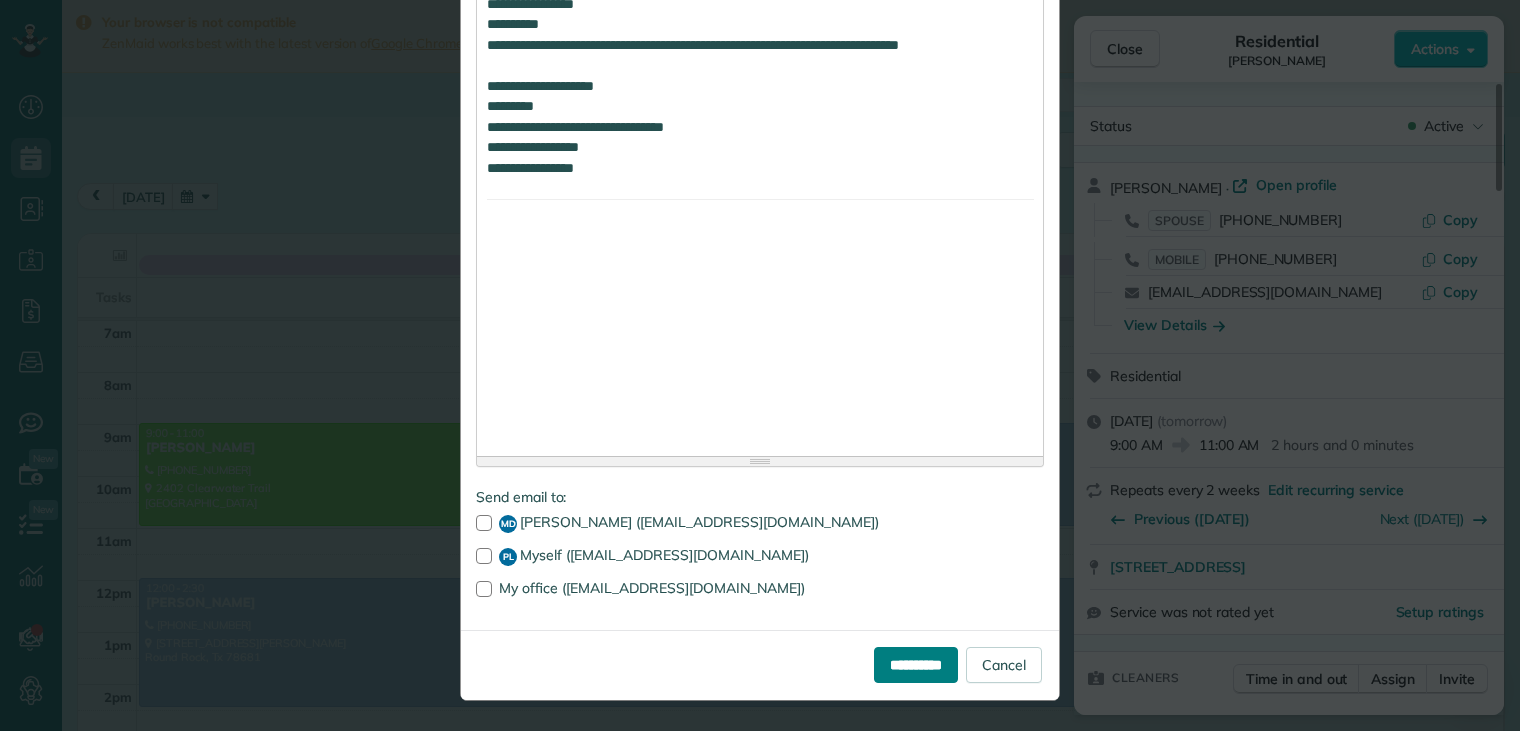 click on "**********" at bounding box center [916, 665] 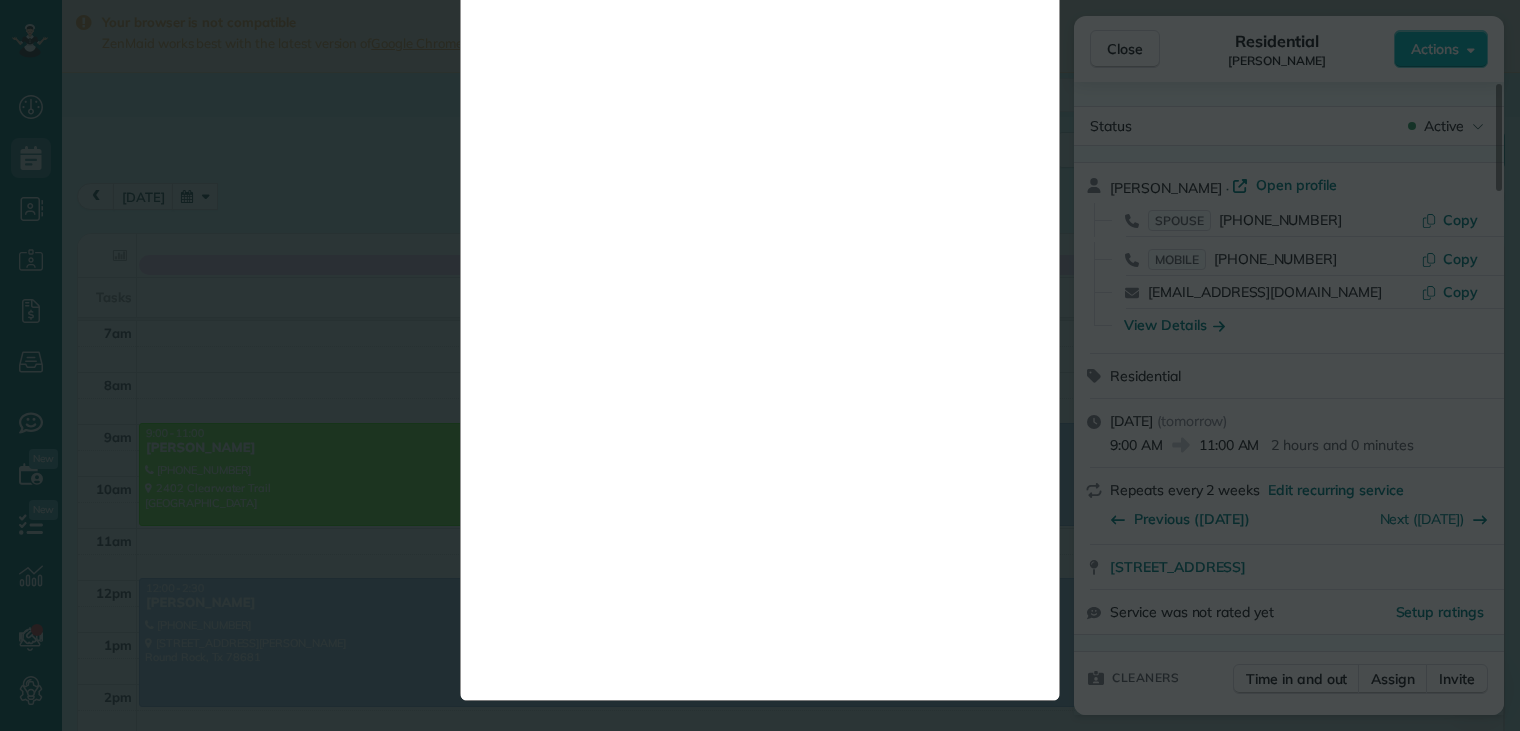 scroll, scrollTop: 0, scrollLeft: 0, axis: both 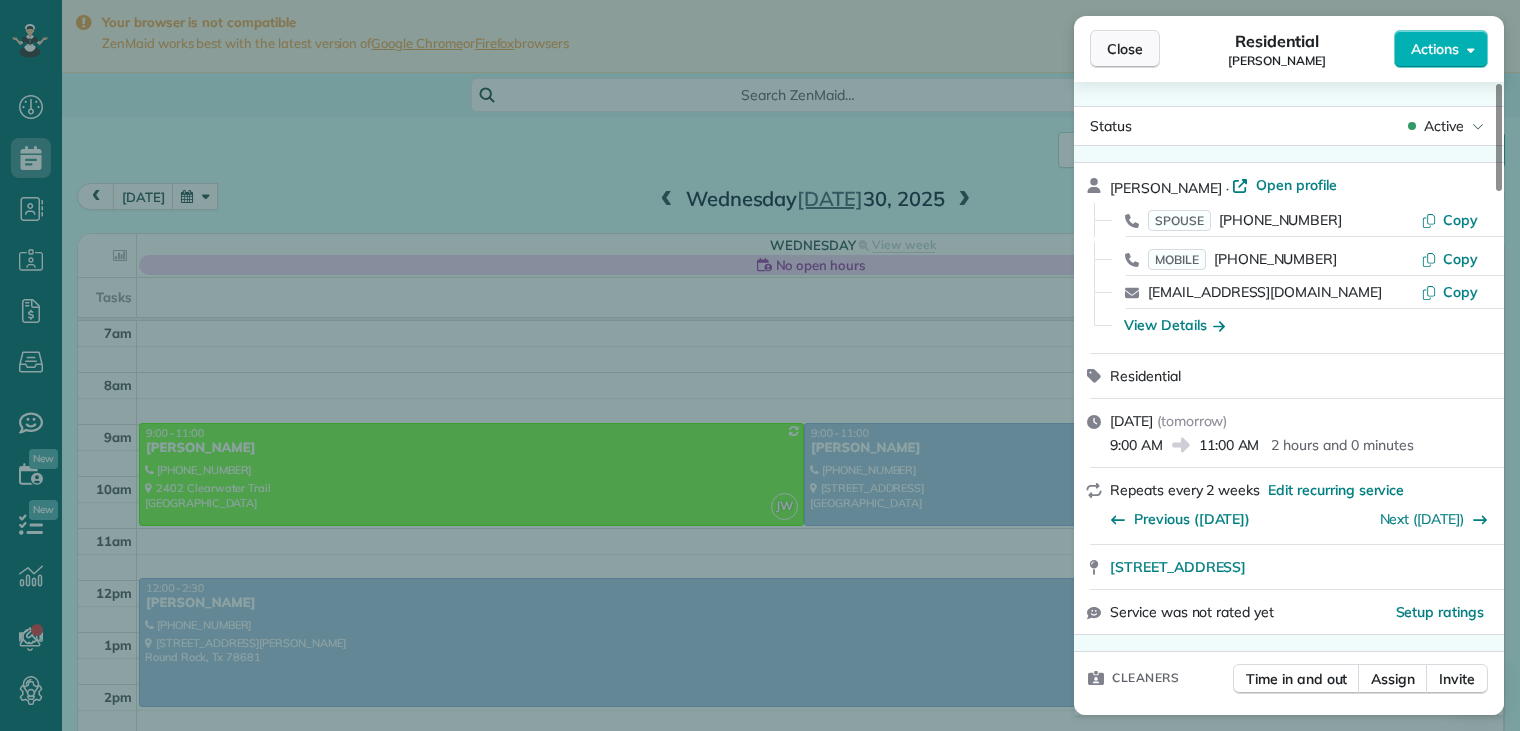 click on "Close" at bounding box center [1125, 49] 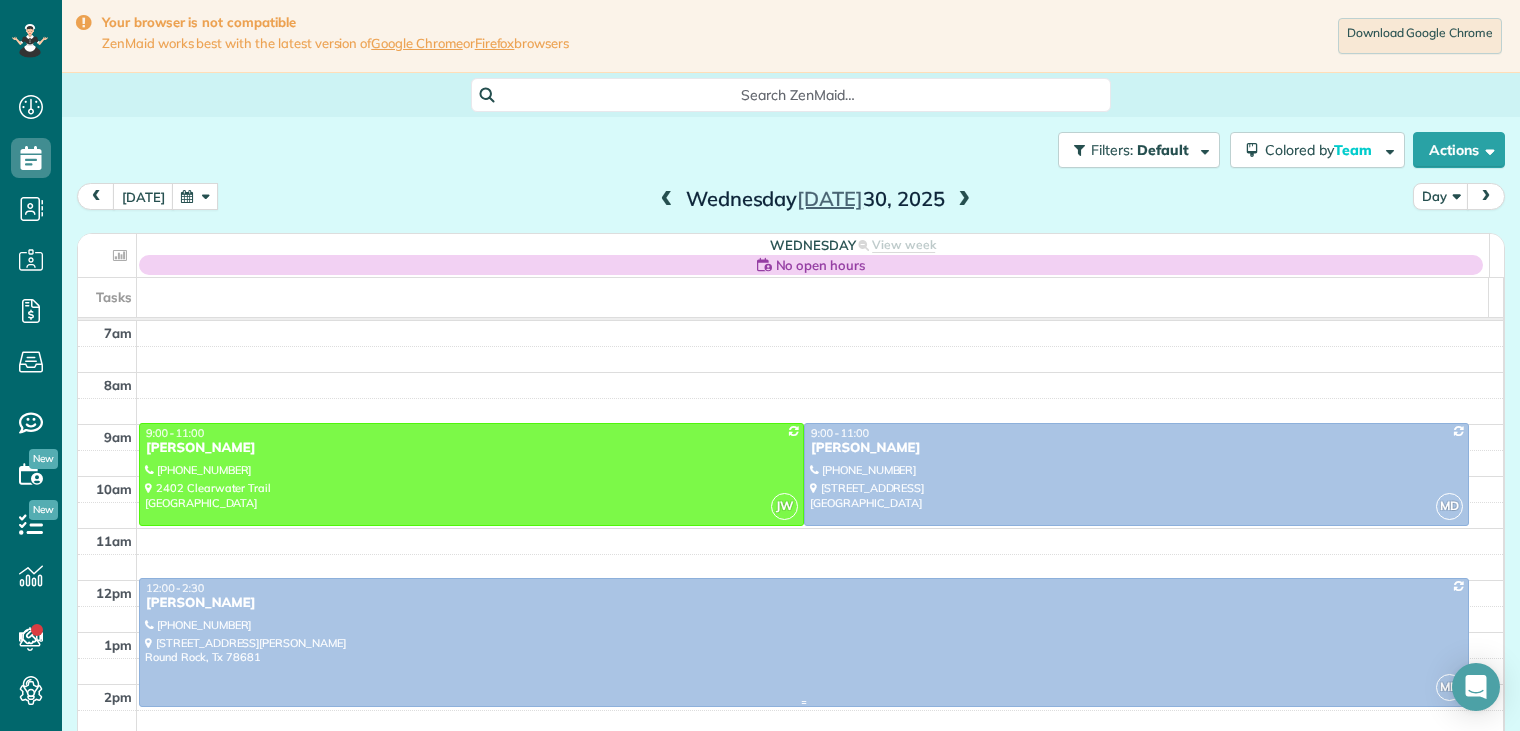 click on "[PERSON_NAME]" at bounding box center [804, 603] 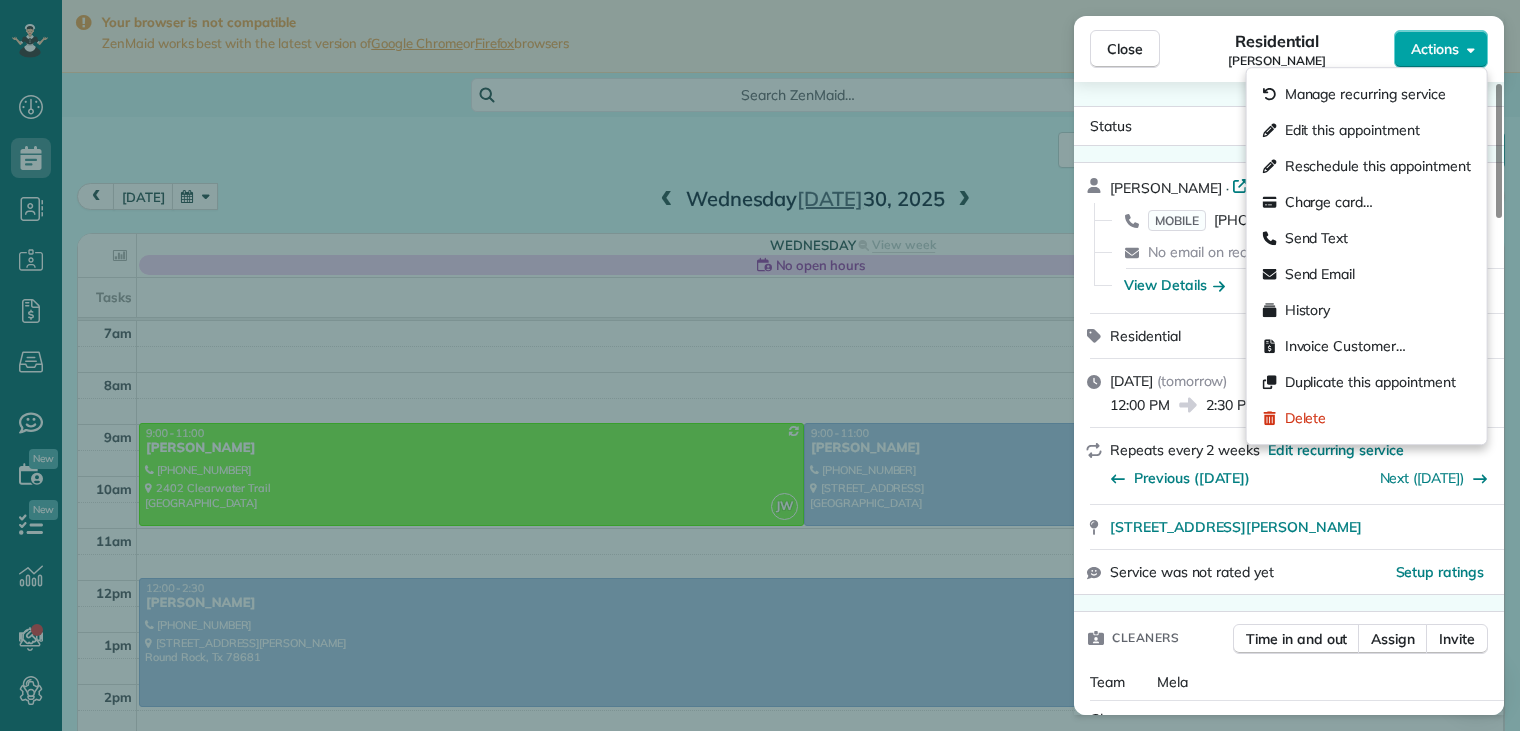 click on "Actions" at bounding box center (1435, 49) 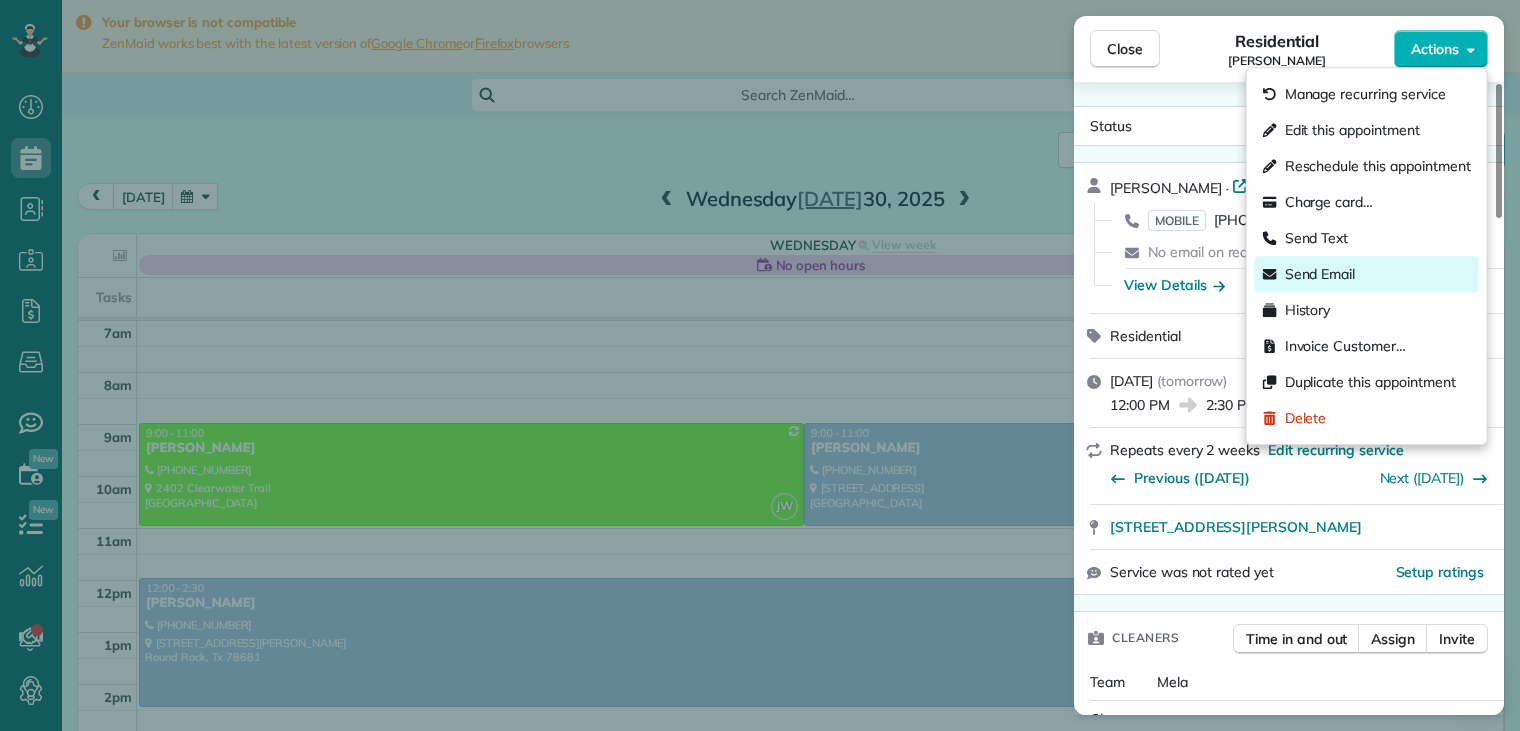 click on "Send Email" at bounding box center (1320, 274) 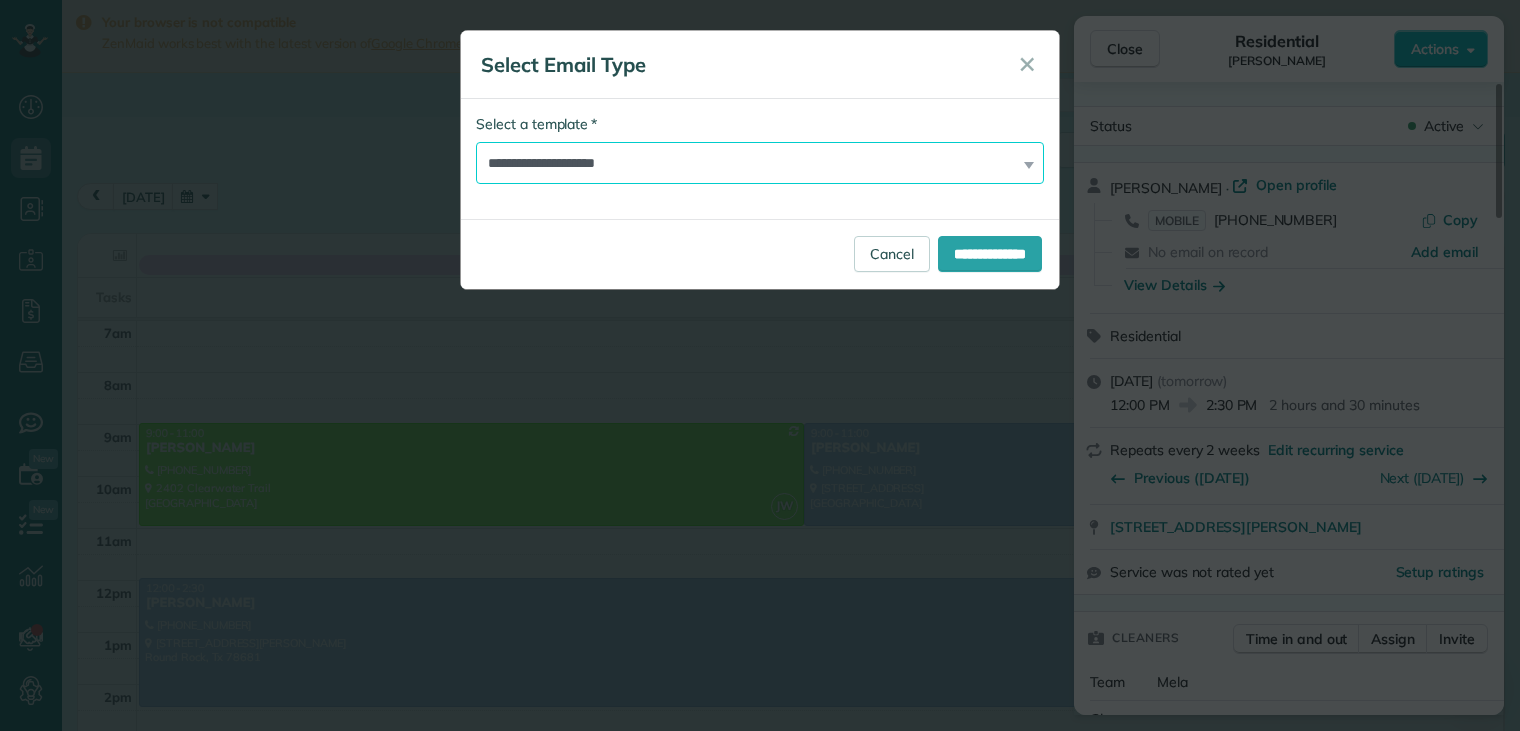click on "**********" at bounding box center [760, 163] 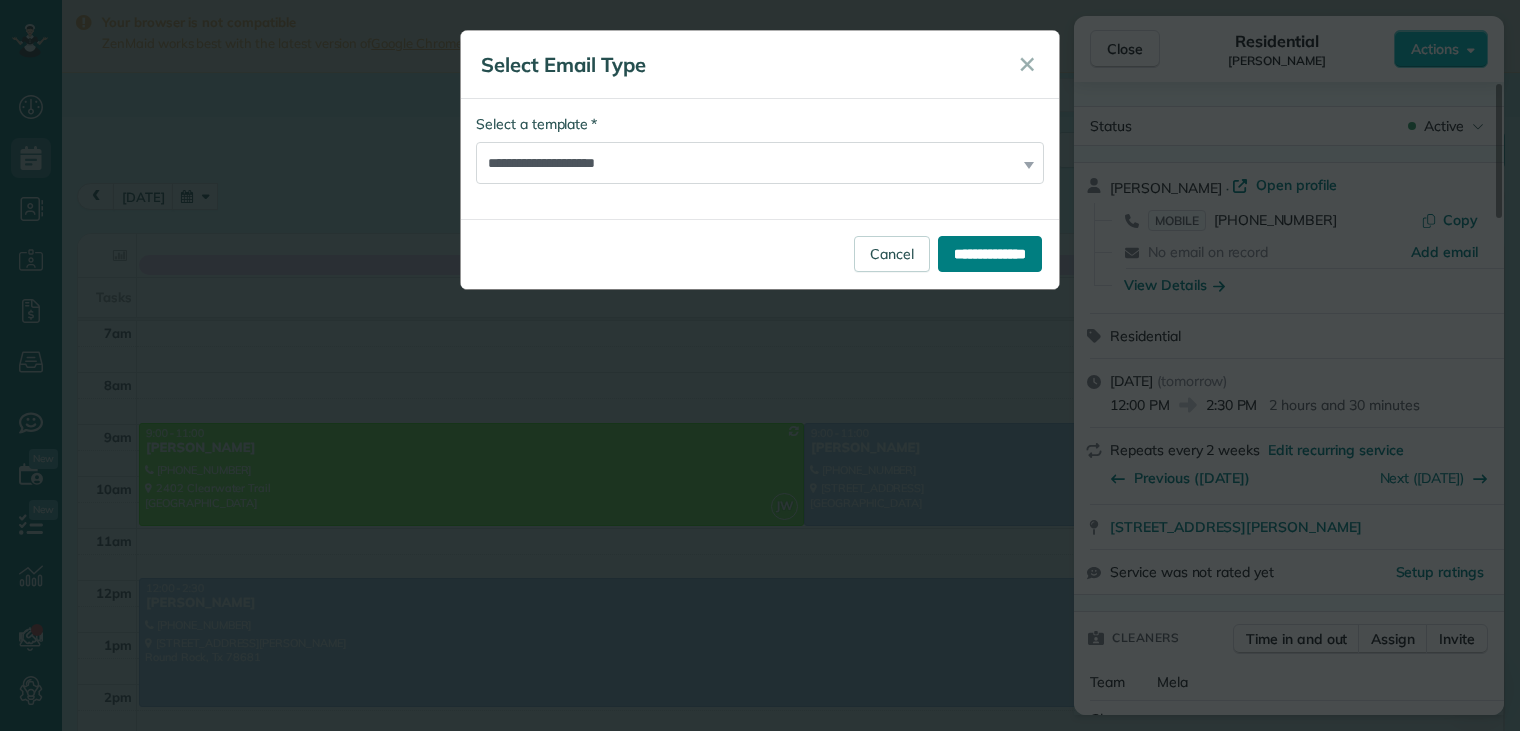 click on "**********" at bounding box center [990, 254] 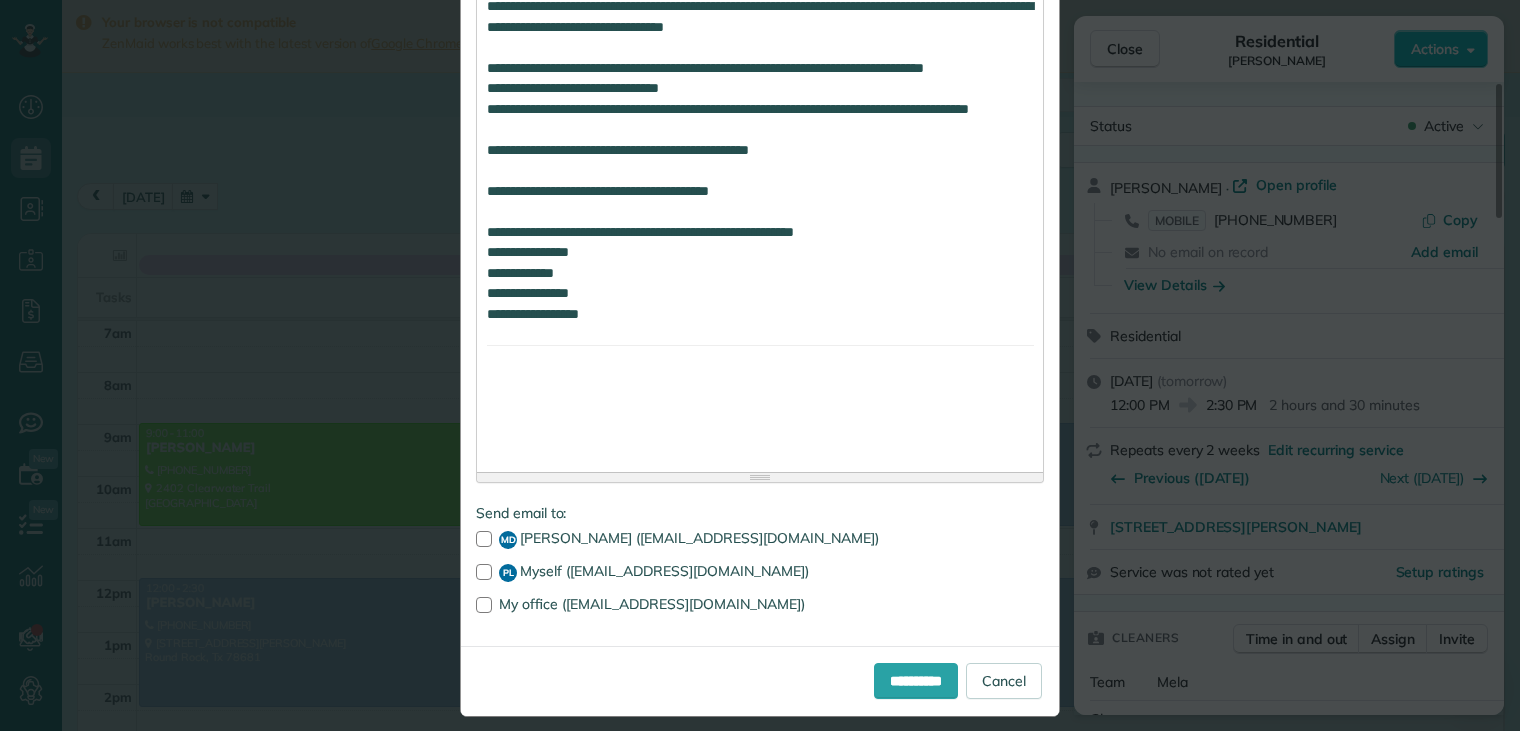 scroll, scrollTop: 1744, scrollLeft: 0, axis: vertical 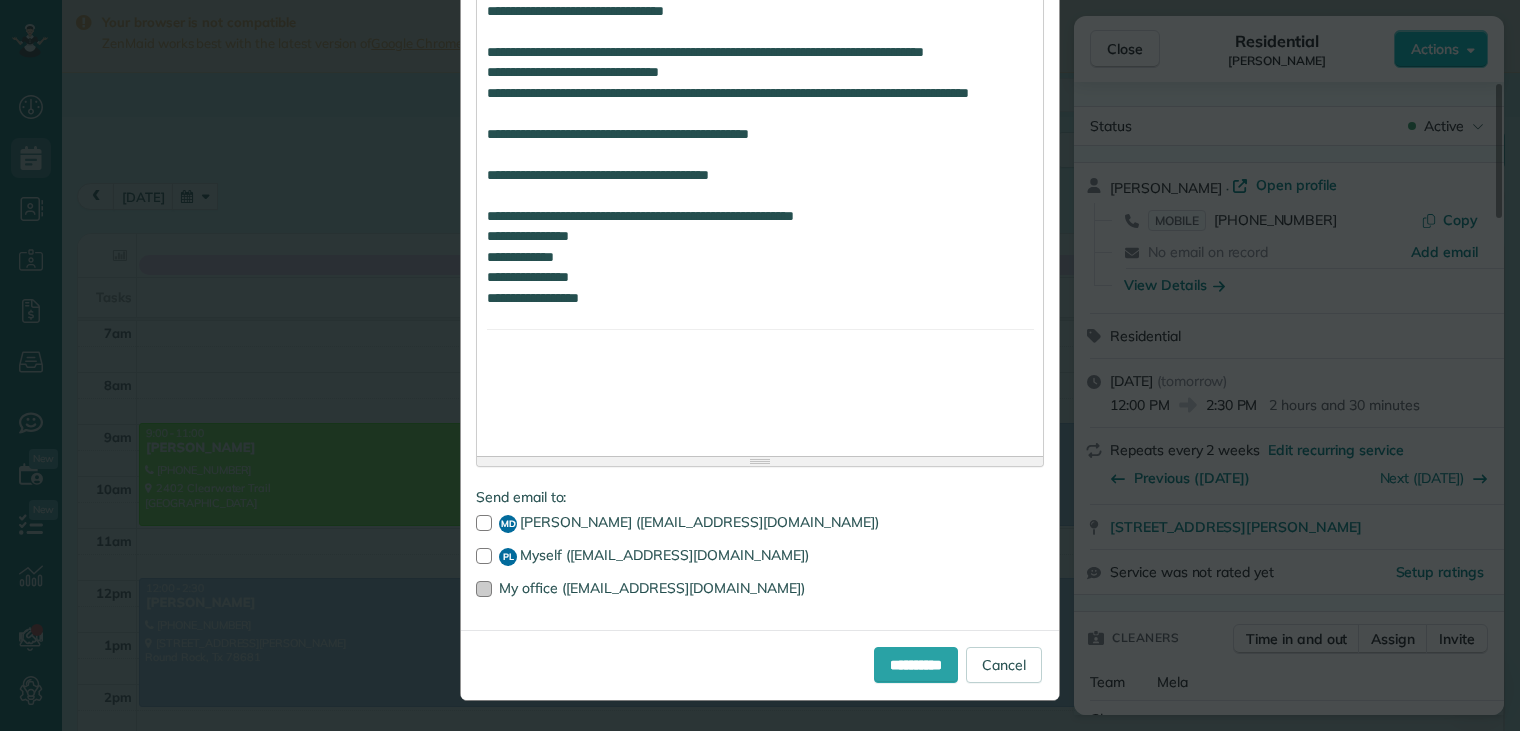 click at bounding box center [484, 589] 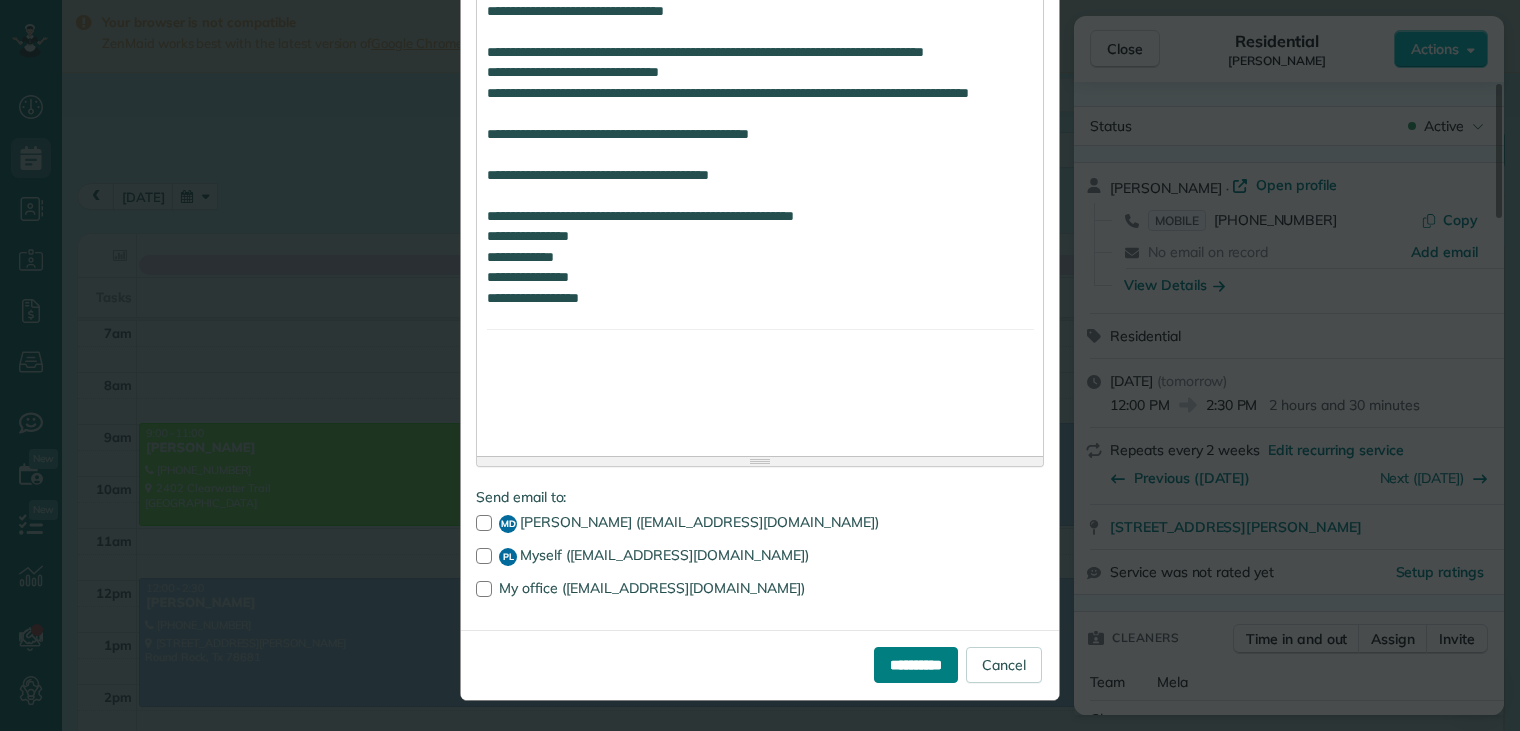 click on "**********" at bounding box center [916, 665] 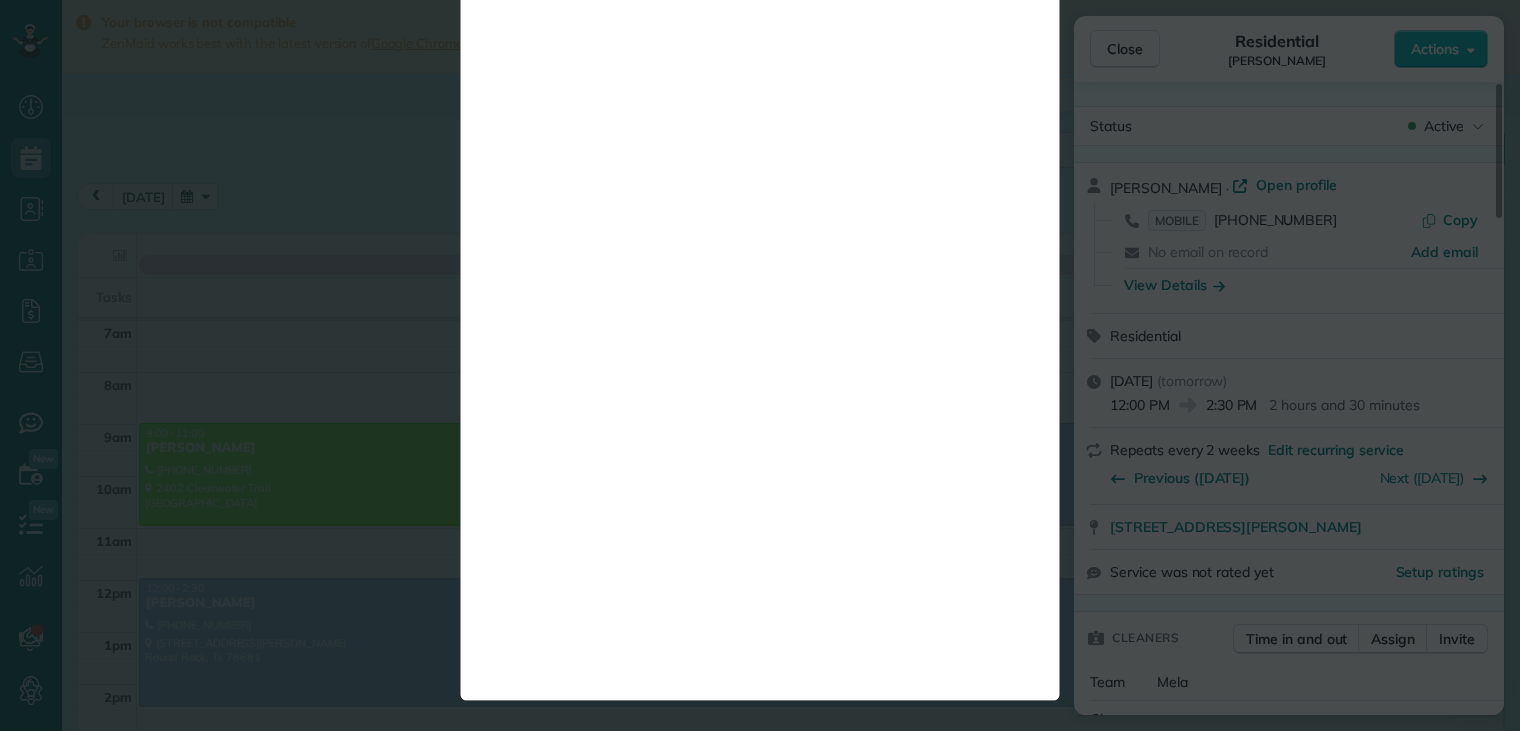 scroll, scrollTop: 0, scrollLeft: 0, axis: both 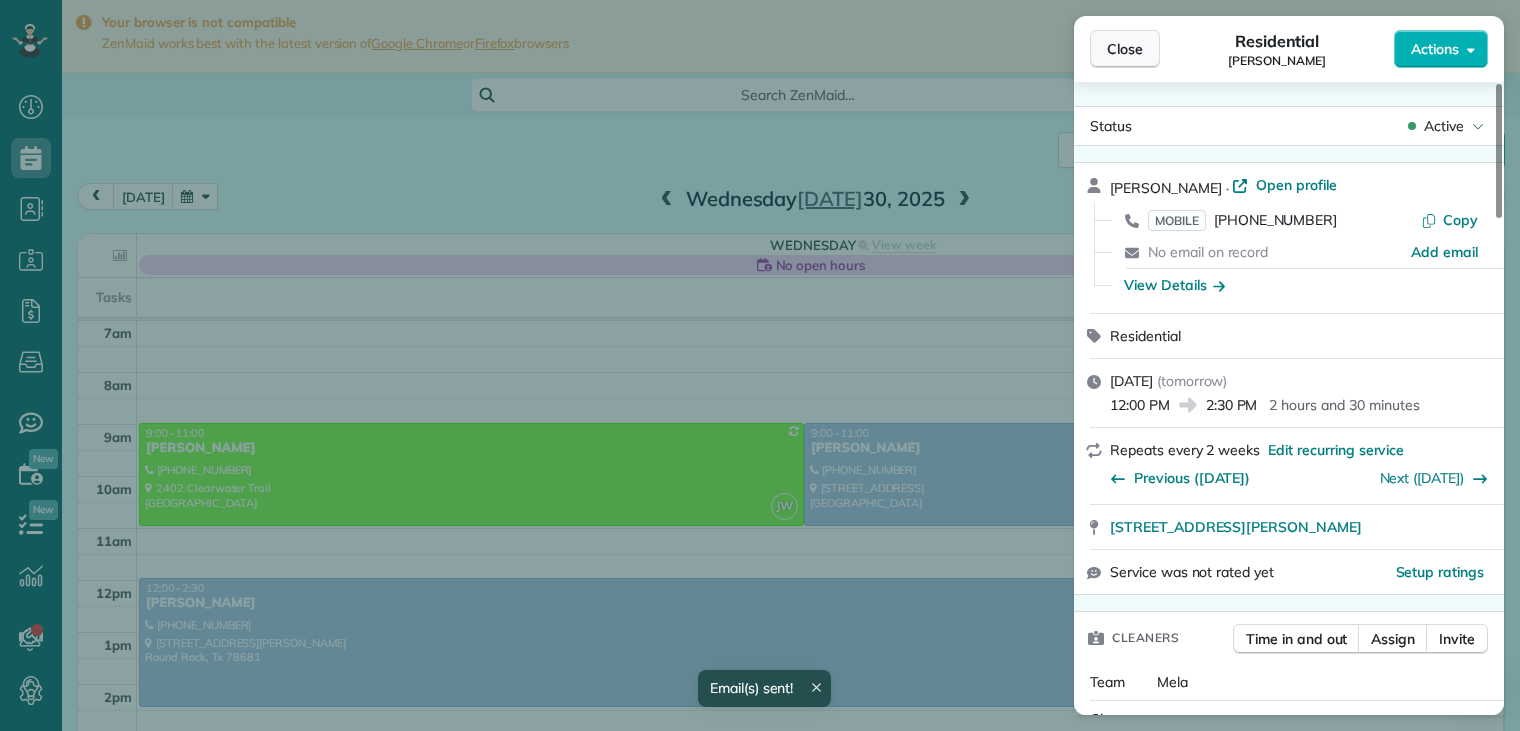 click on "Close" at bounding box center (1125, 49) 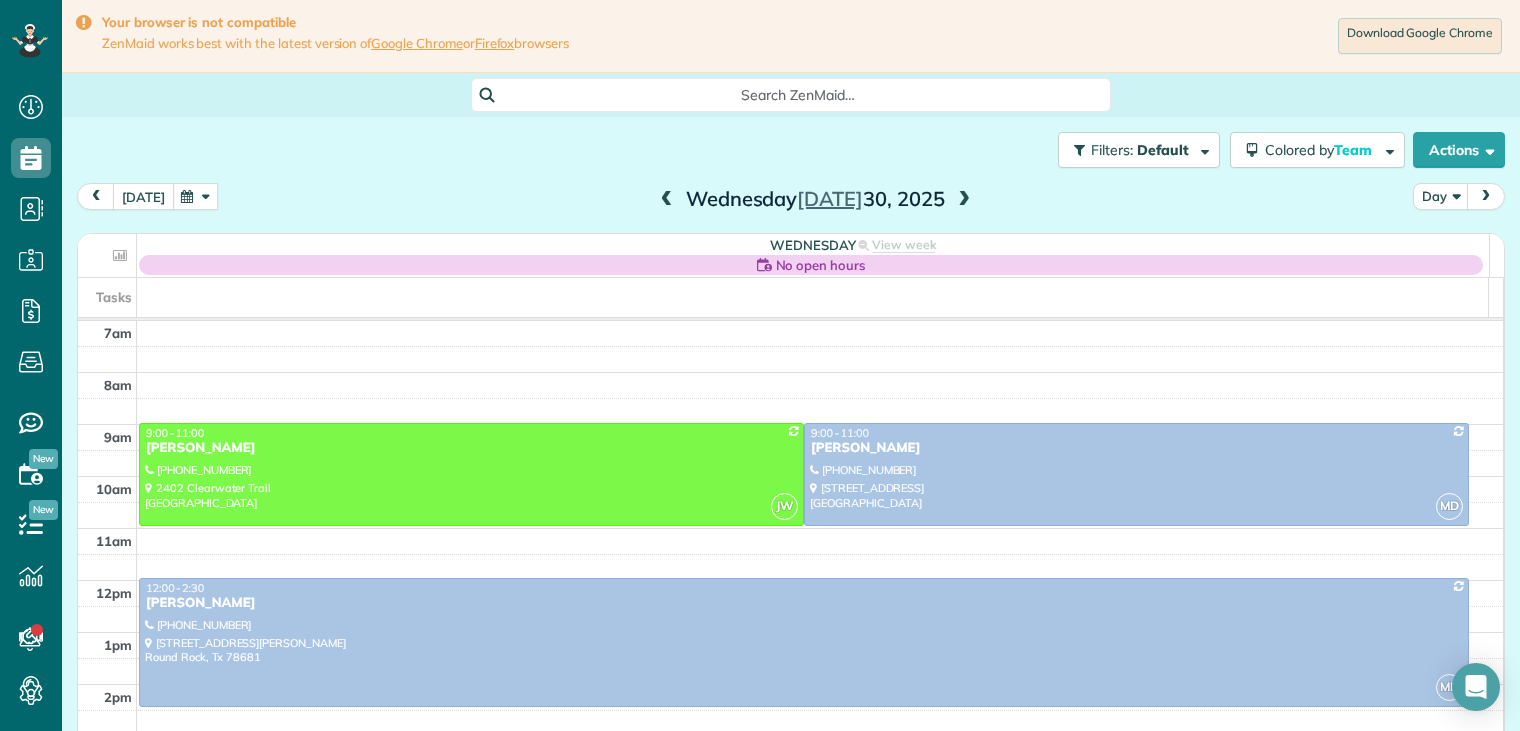 click on "[DATE]" at bounding box center [143, 196] 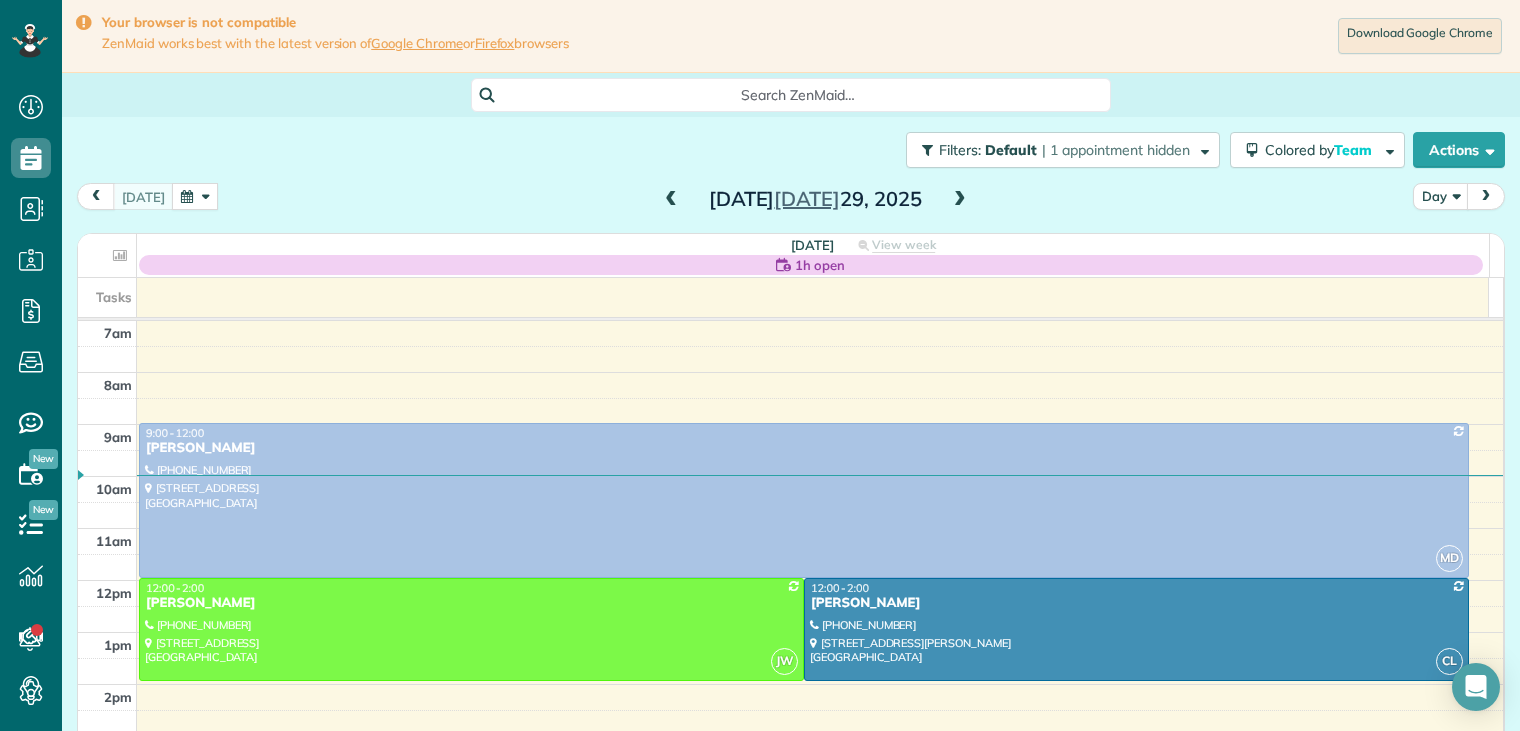click at bounding box center [960, 200] 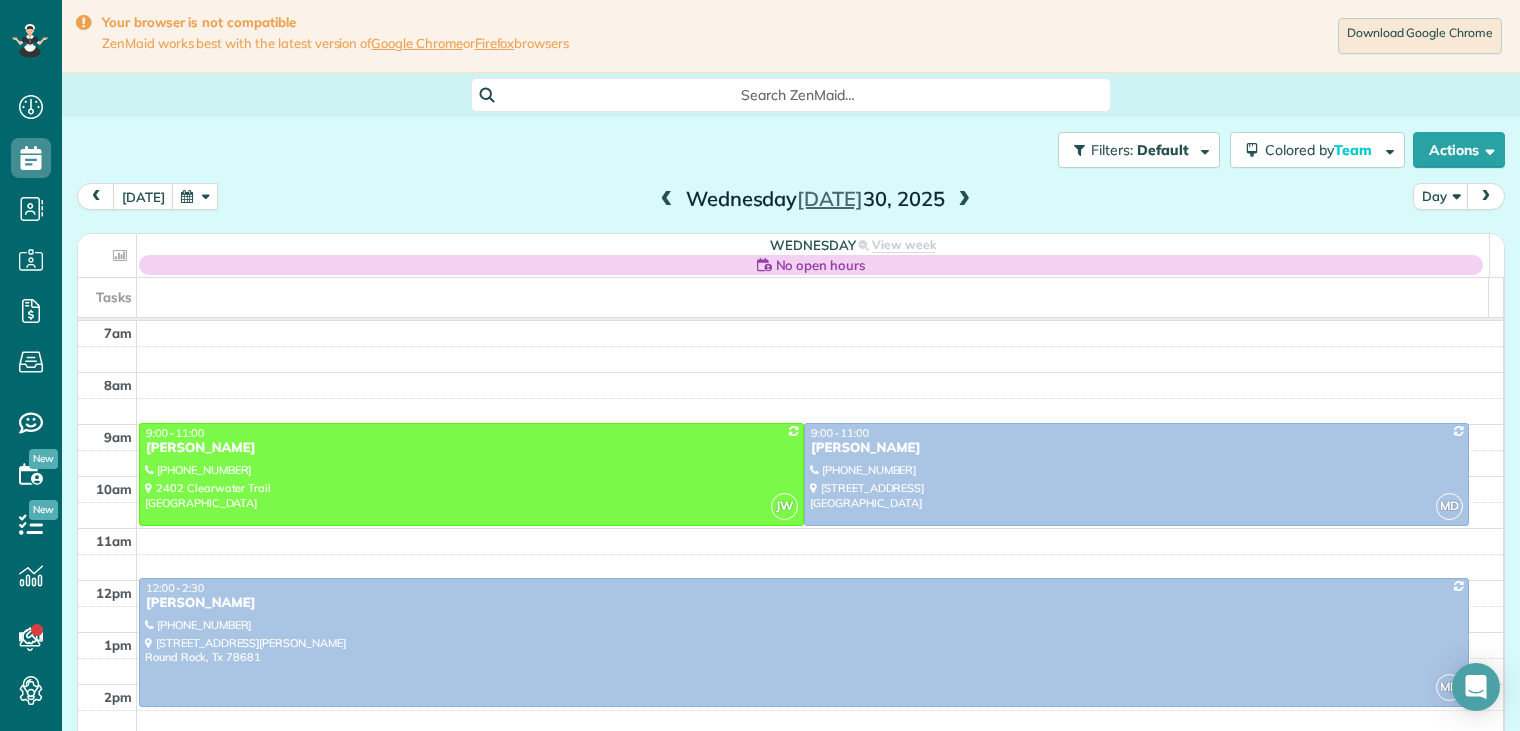 click at bounding box center (964, 200) 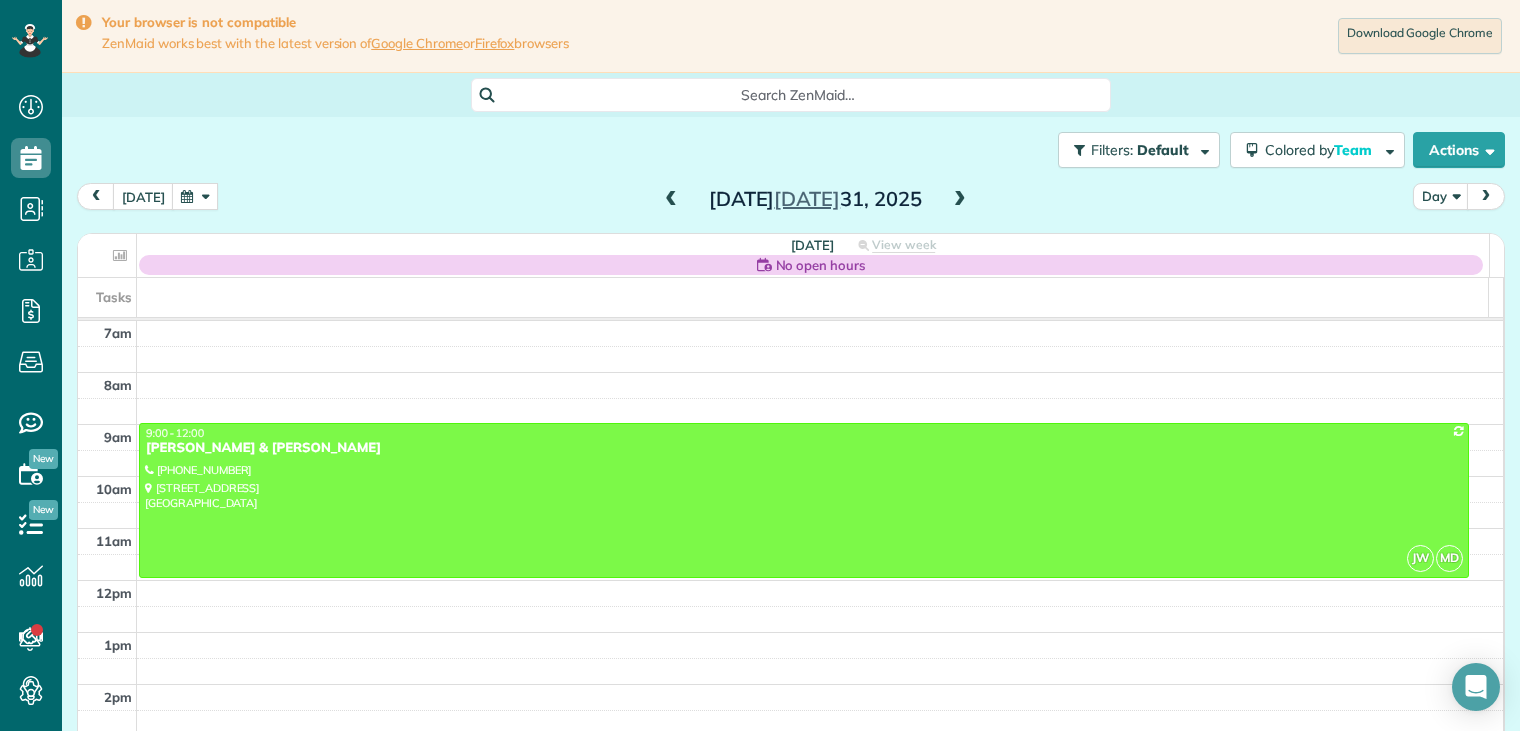 click at bounding box center [960, 200] 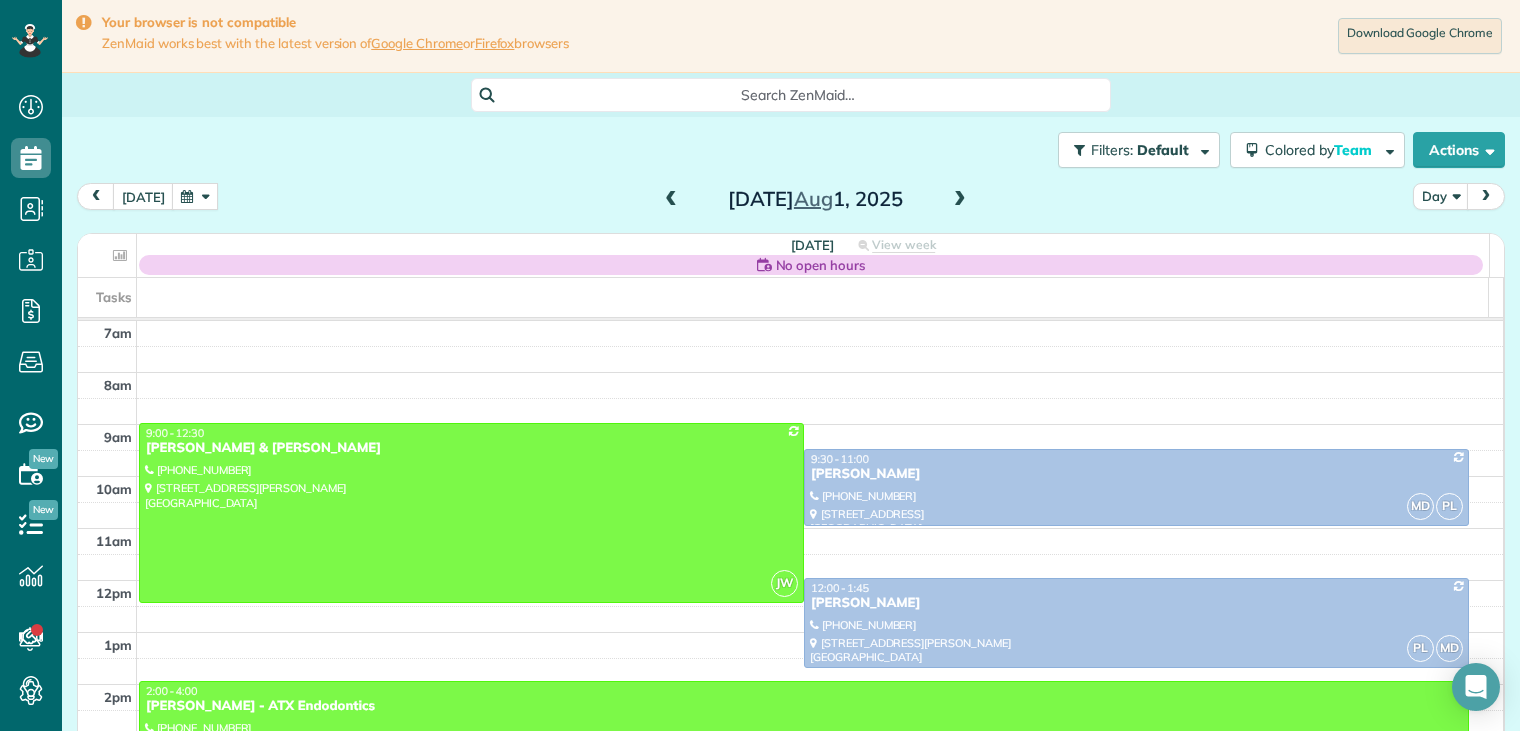 click at bounding box center [960, 200] 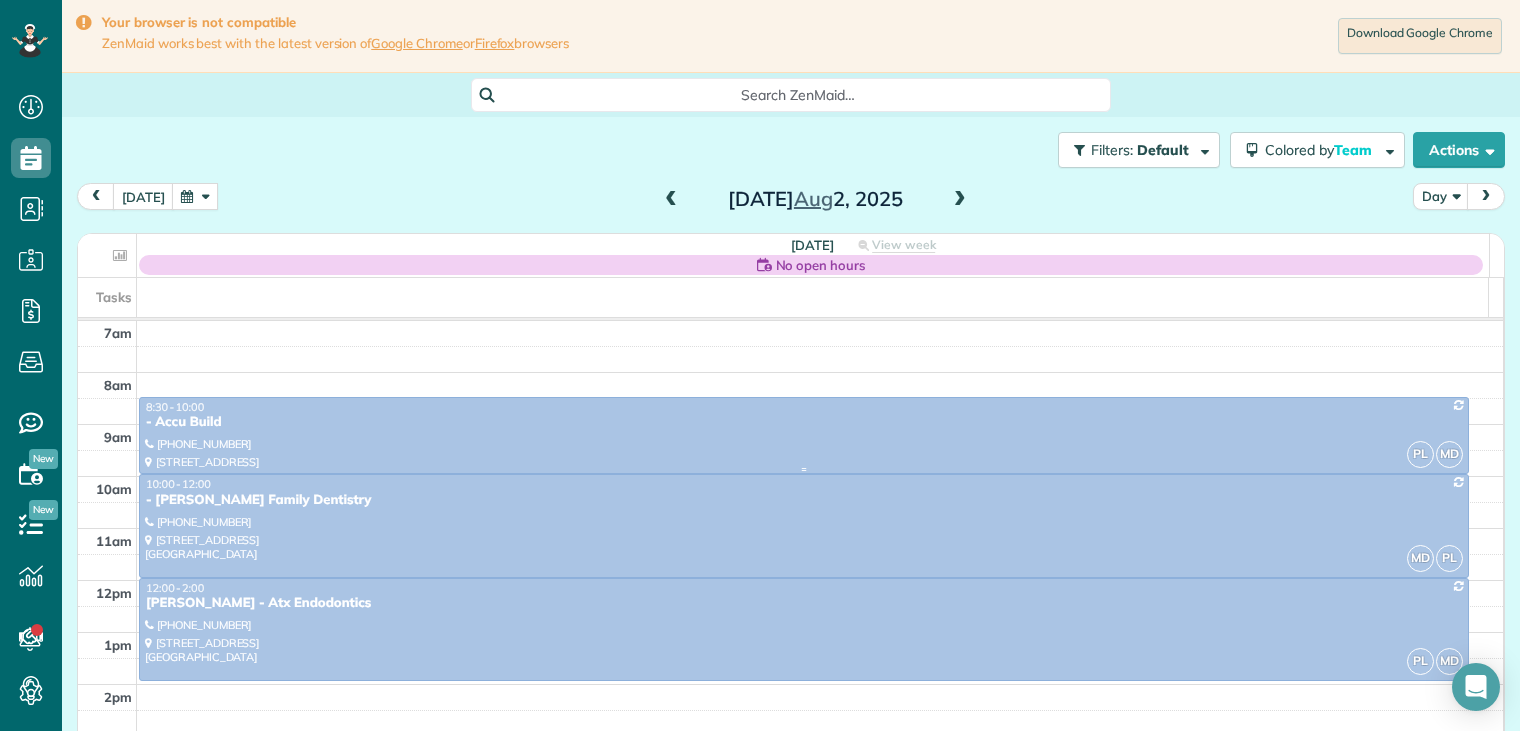 click on "- Accu Build" at bounding box center (804, 422) 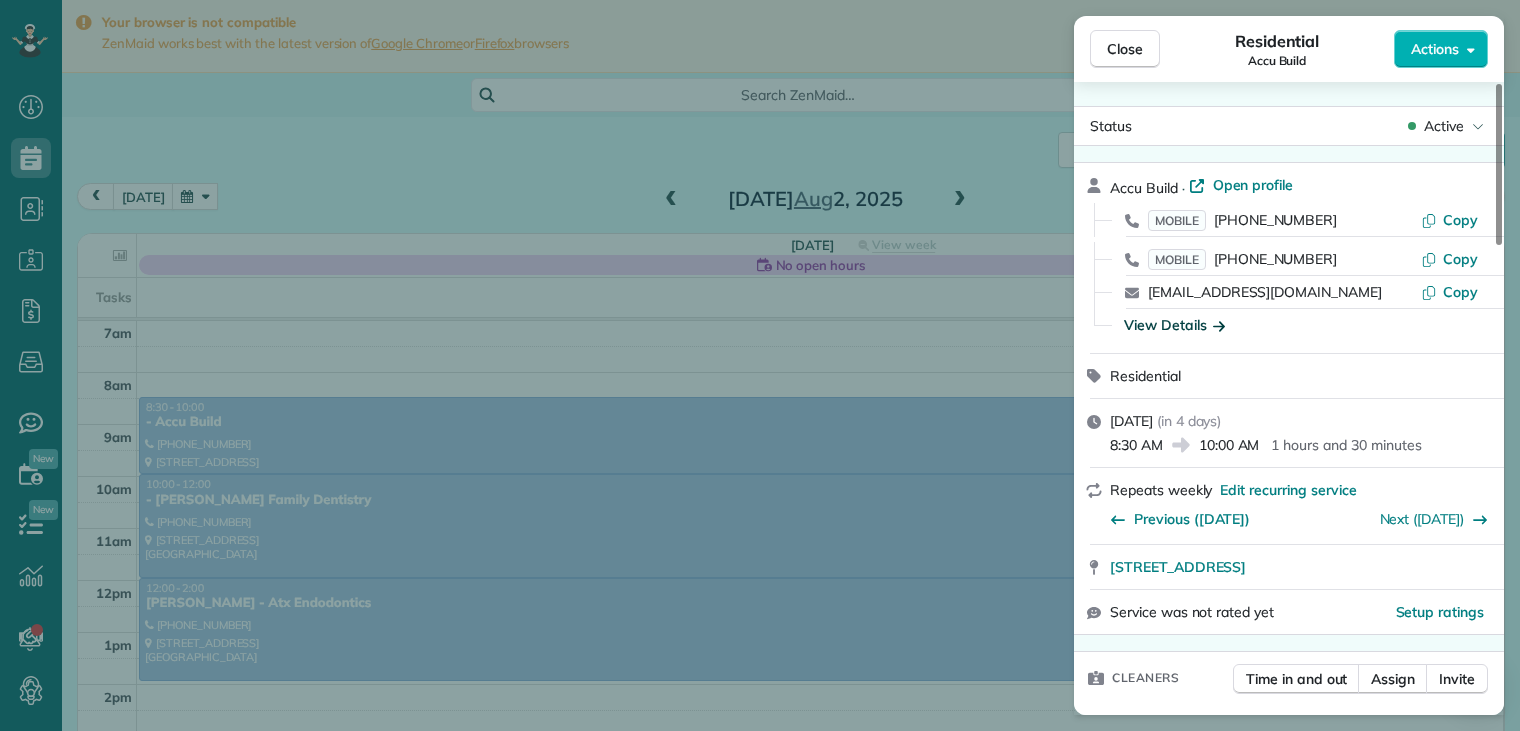 click 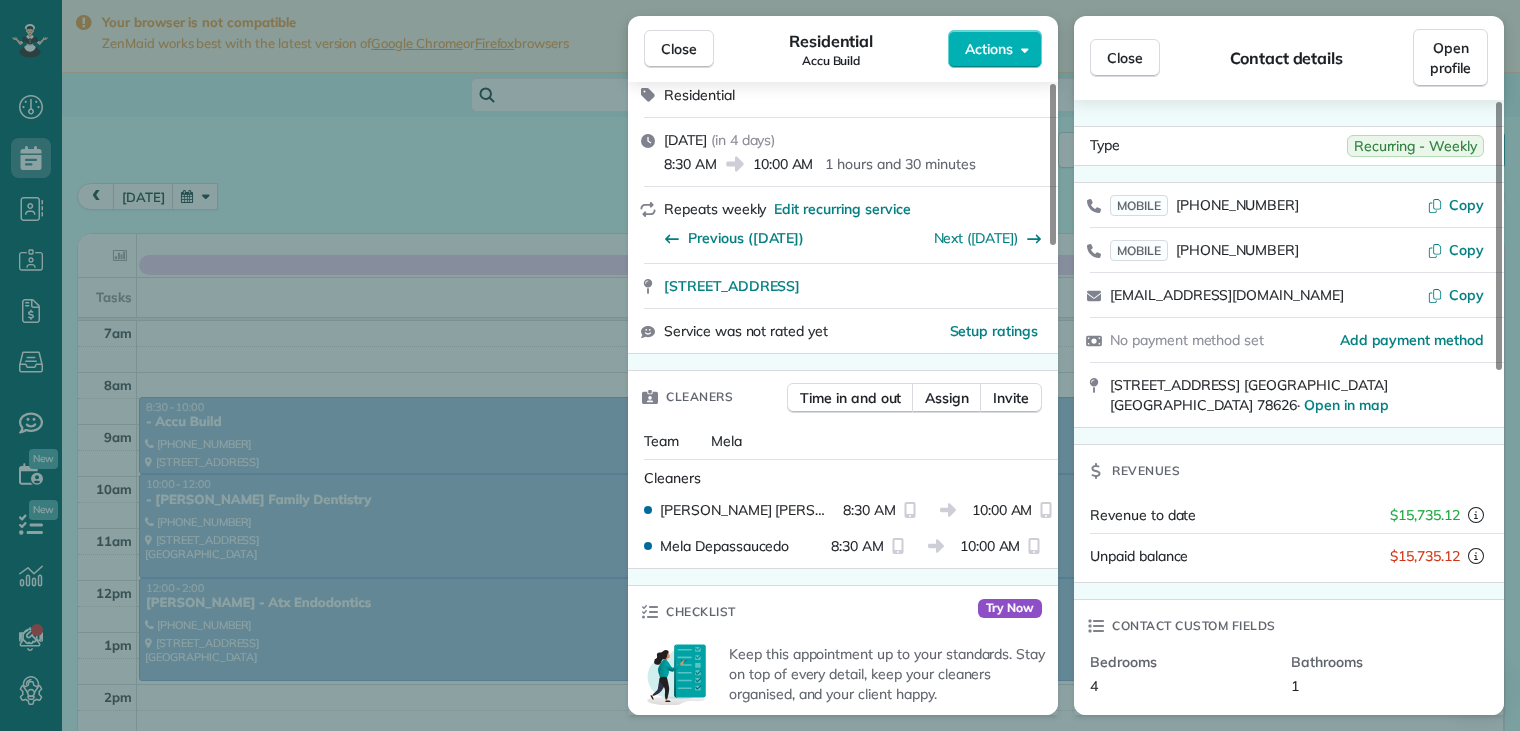 scroll, scrollTop: 300, scrollLeft: 0, axis: vertical 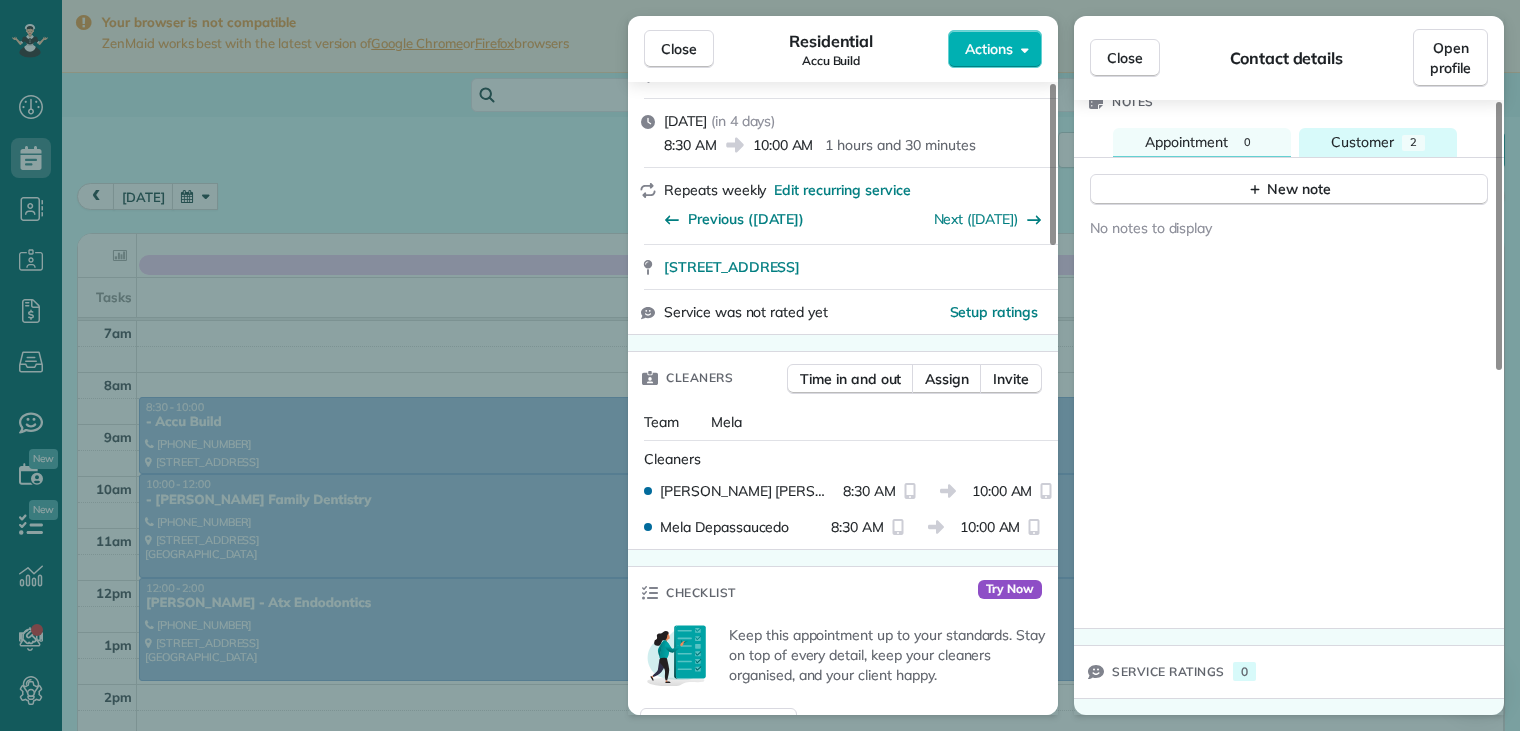 click on "Customer" at bounding box center [1362, 142] 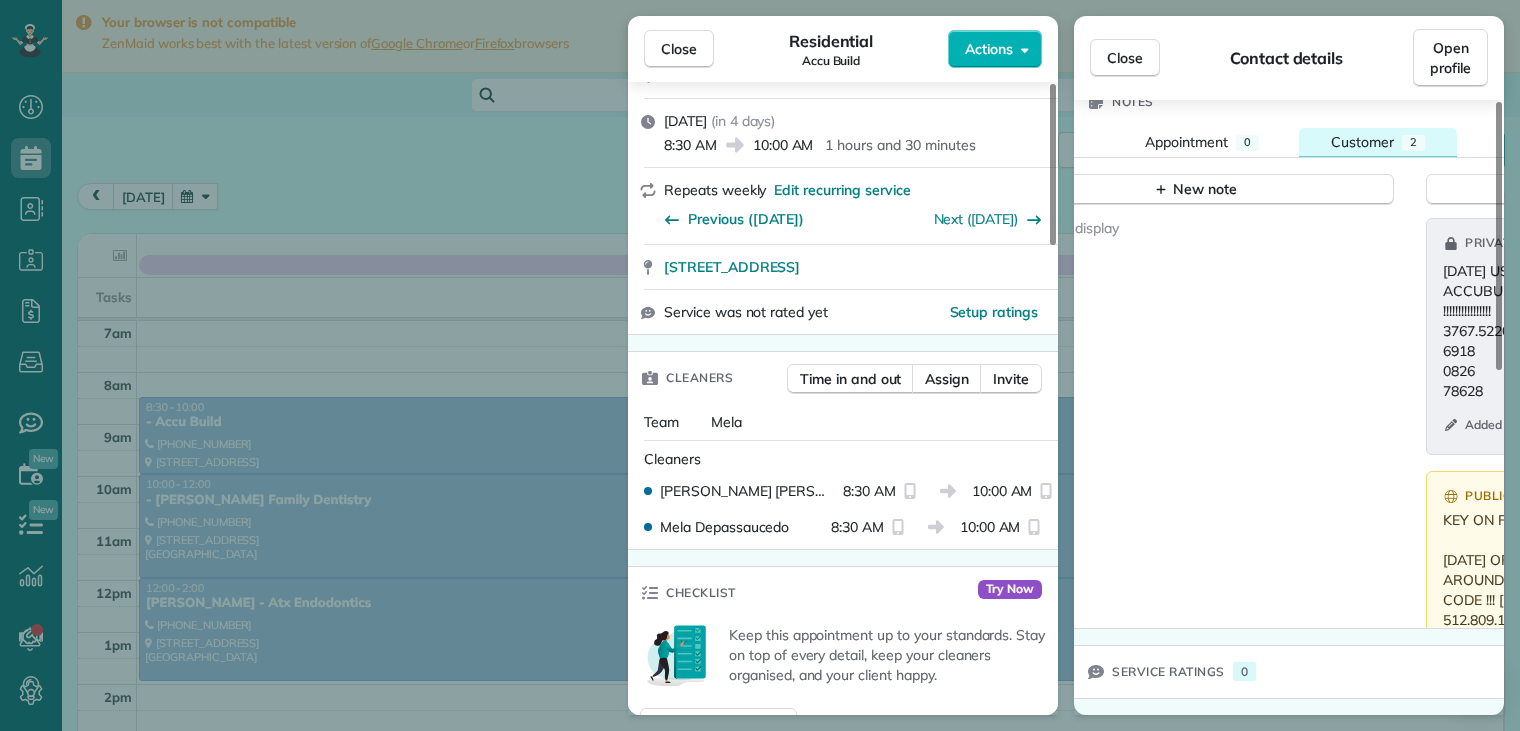 click on "Customer" at bounding box center (1362, 142) 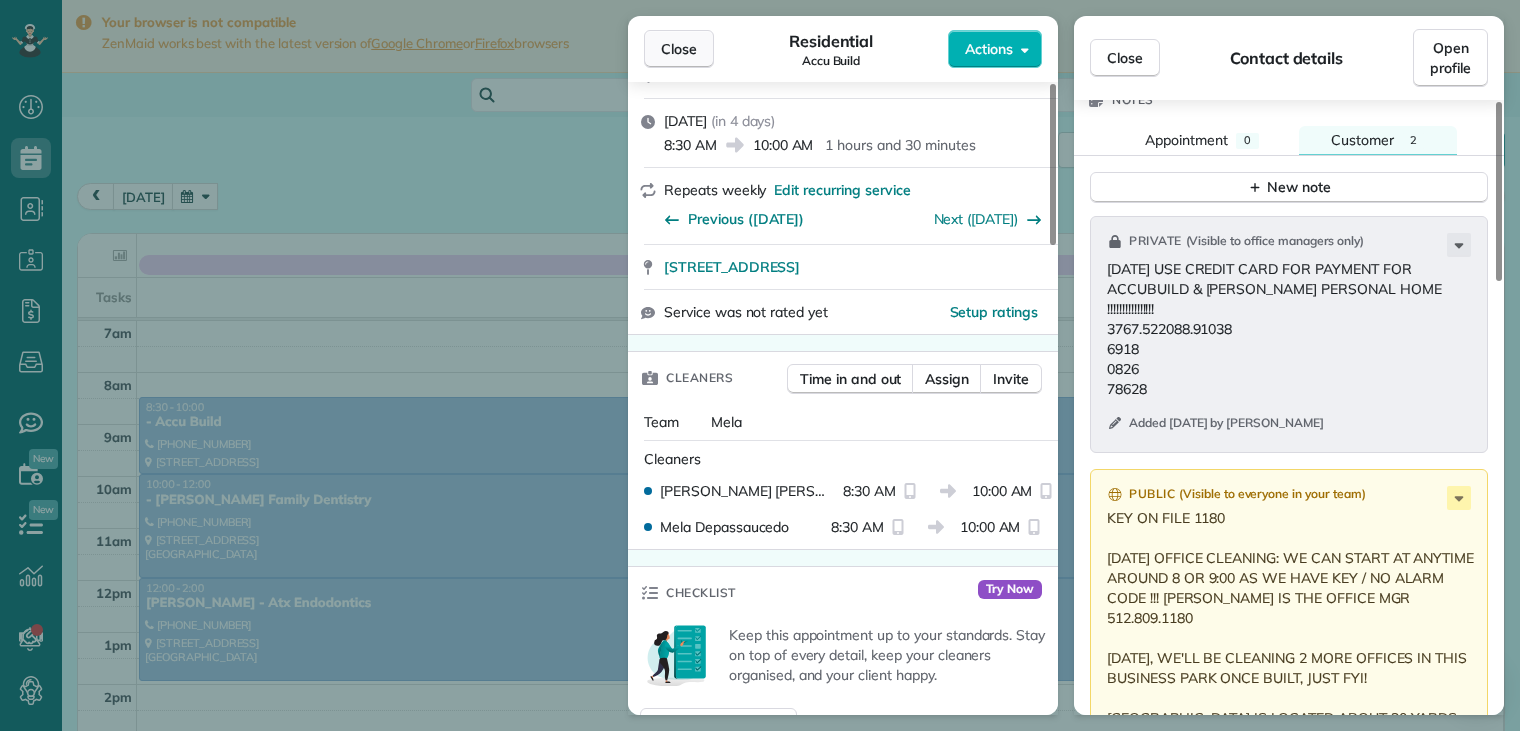 click on "Close" at bounding box center (679, 49) 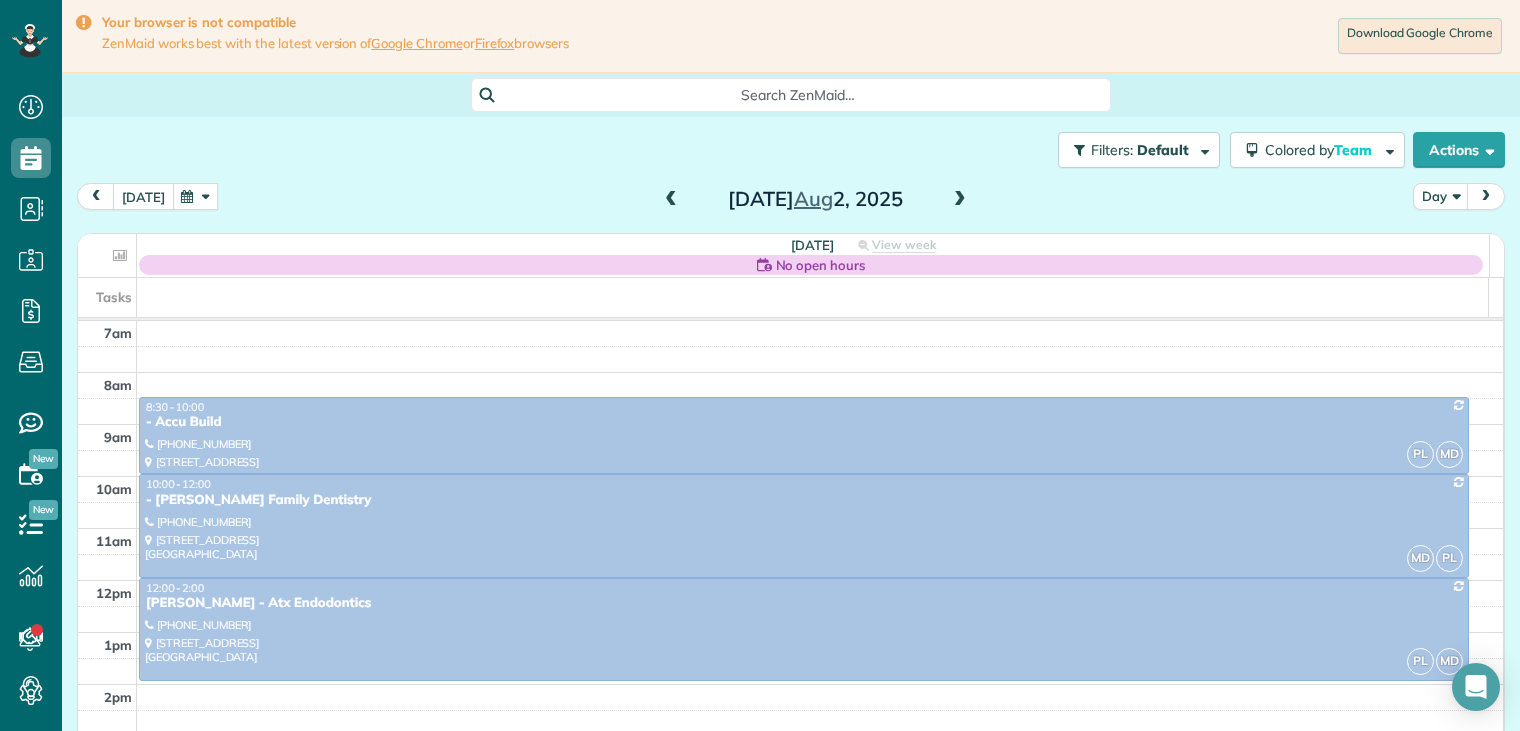click on "[DATE]" at bounding box center [143, 196] 